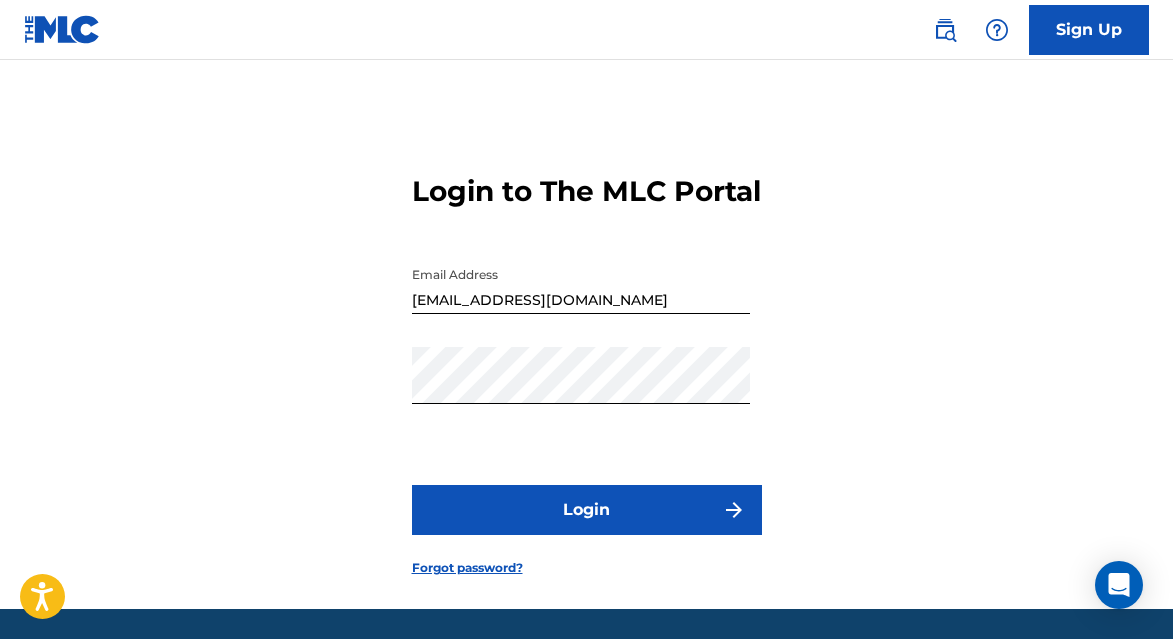 click on "Login" at bounding box center [587, 510] 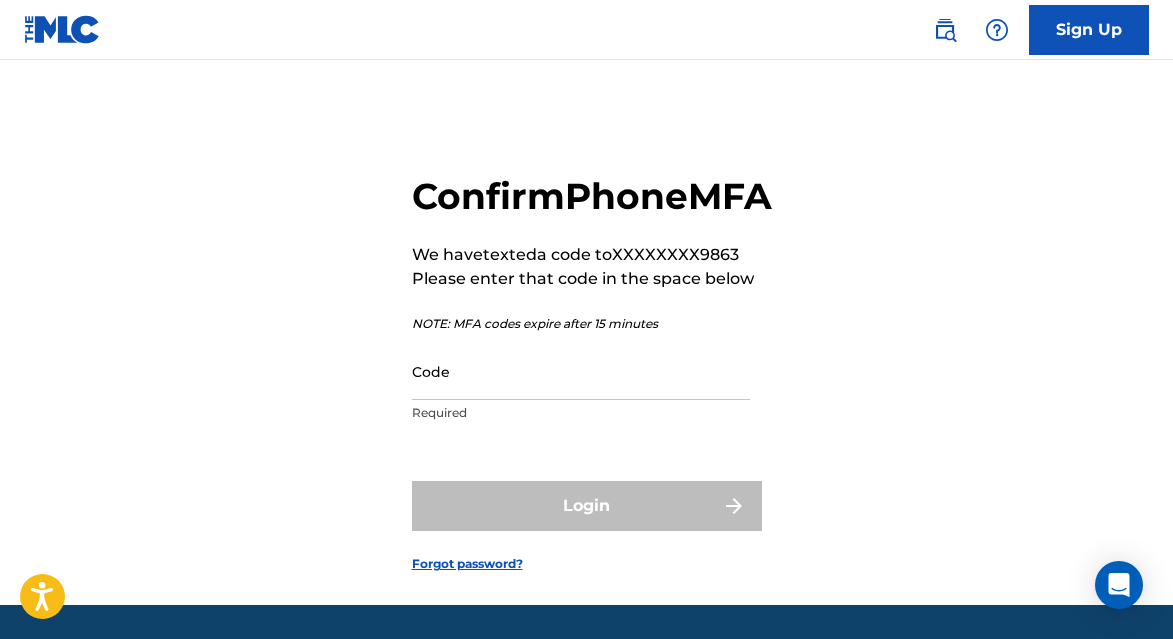 click on "Code" at bounding box center [581, 371] 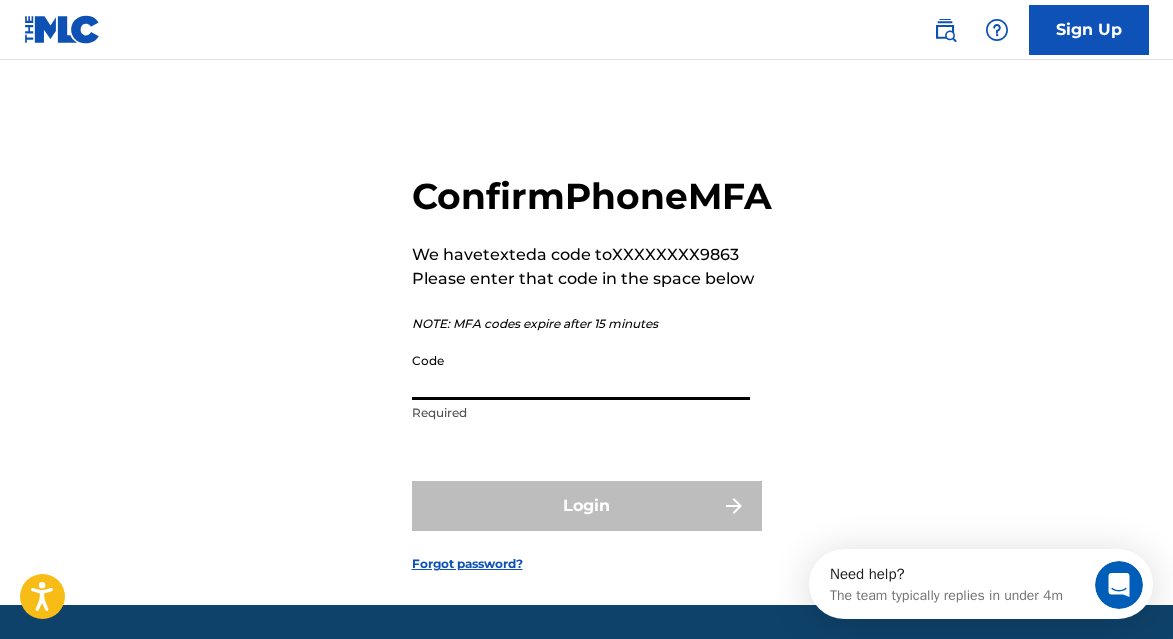 scroll, scrollTop: 0, scrollLeft: 0, axis: both 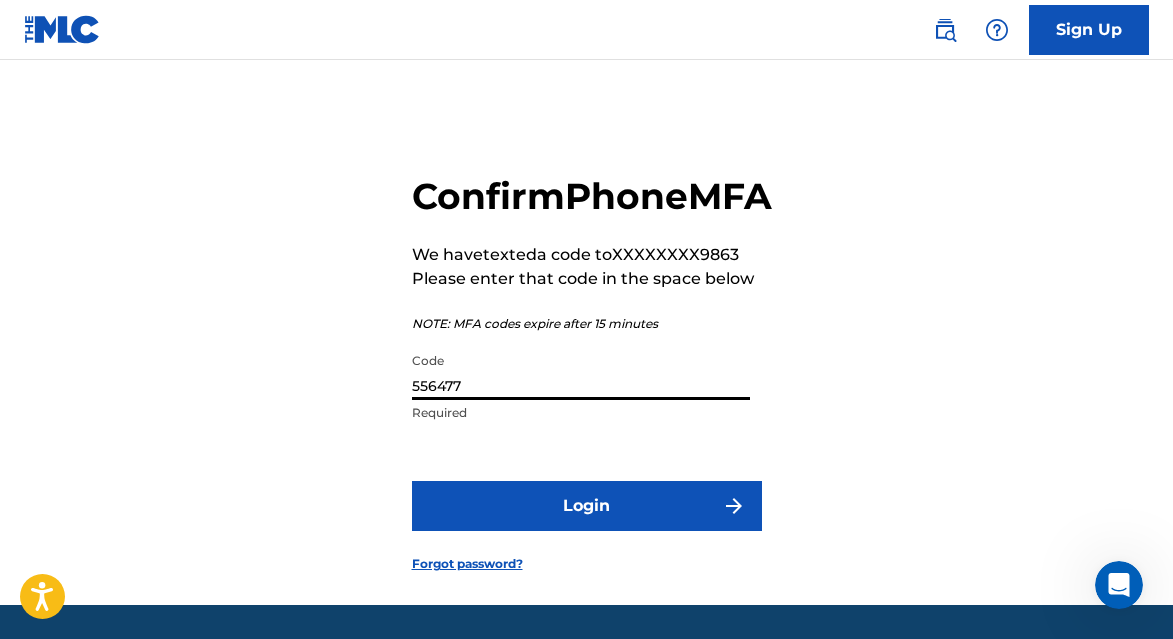 type on "556477" 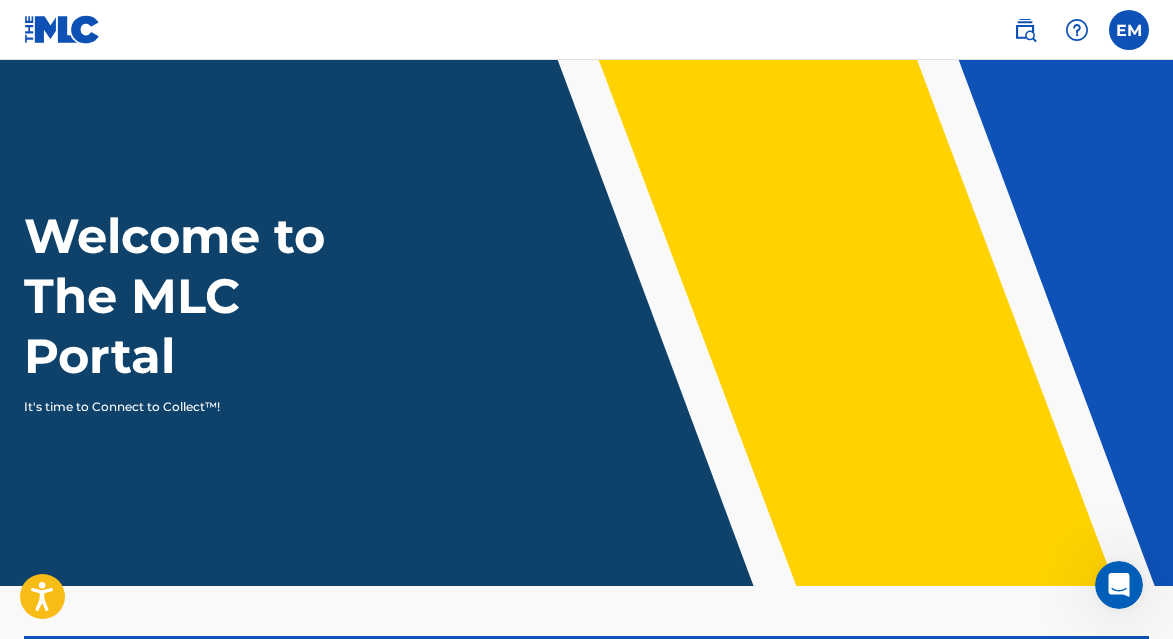 scroll, scrollTop: 0, scrollLeft: 0, axis: both 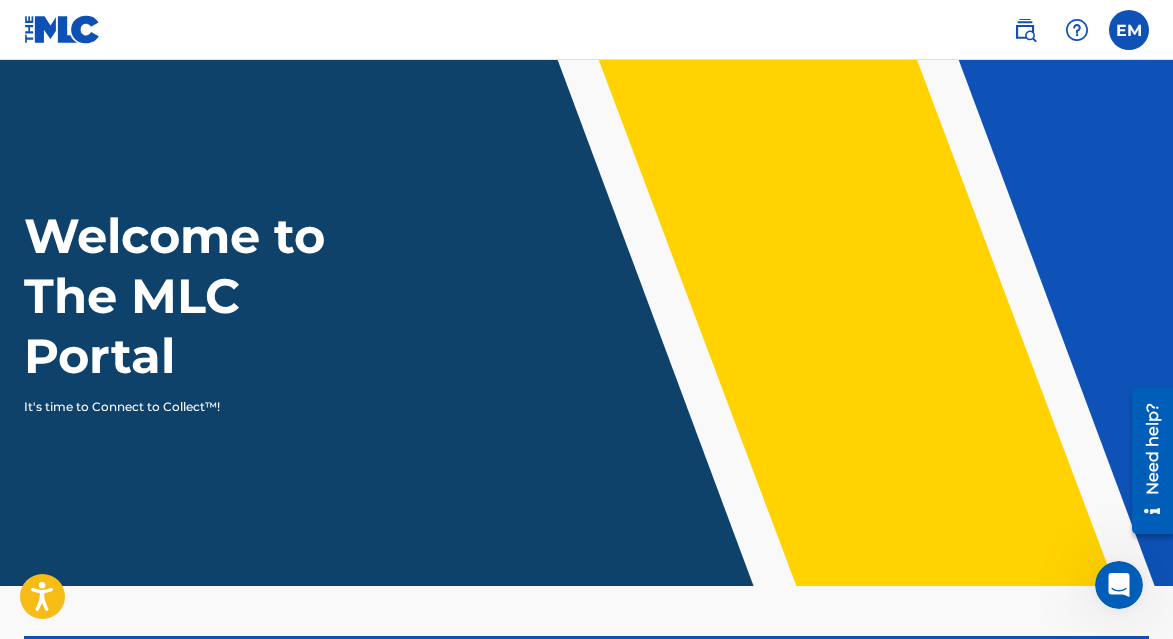 click on "EM EM [PERSON_NAME] [EMAIL_ADDRESS][DOMAIN_NAME] Profile Log out" at bounding box center (1071, 30) 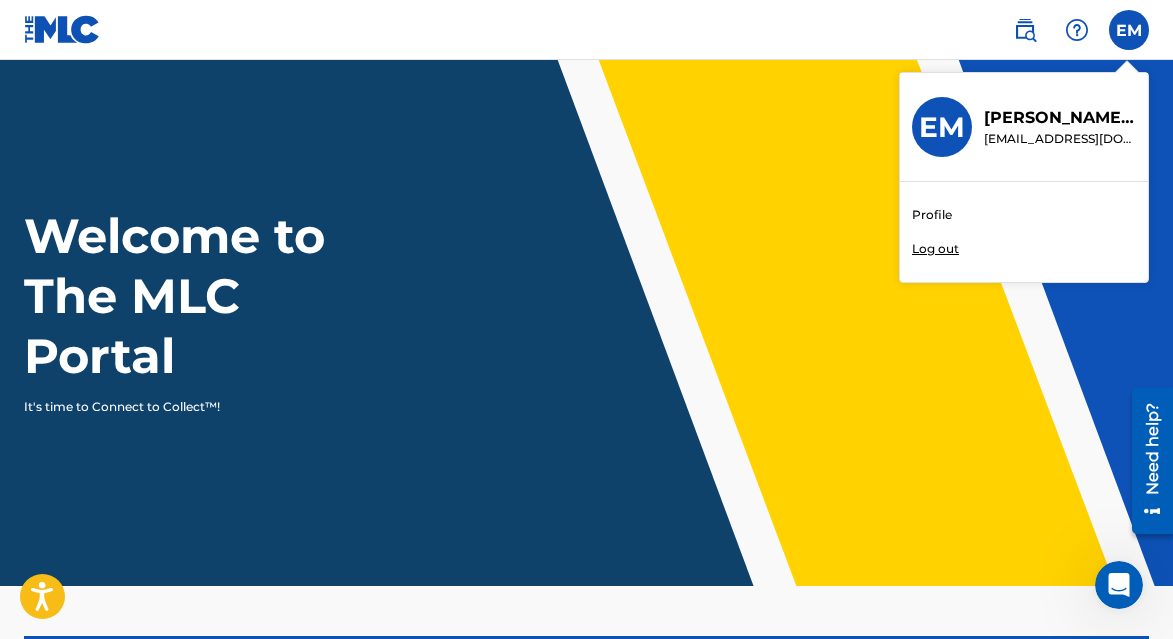 click on "Profile" at bounding box center [932, 215] 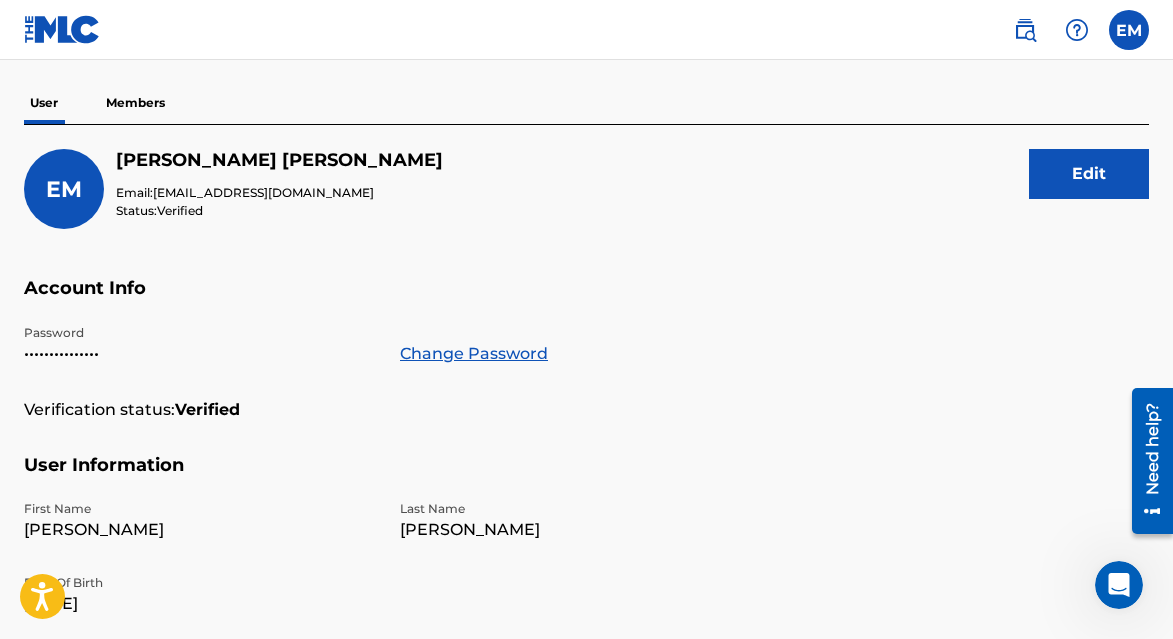 scroll, scrollTop: 0, scrollLeft: 0, axis: both 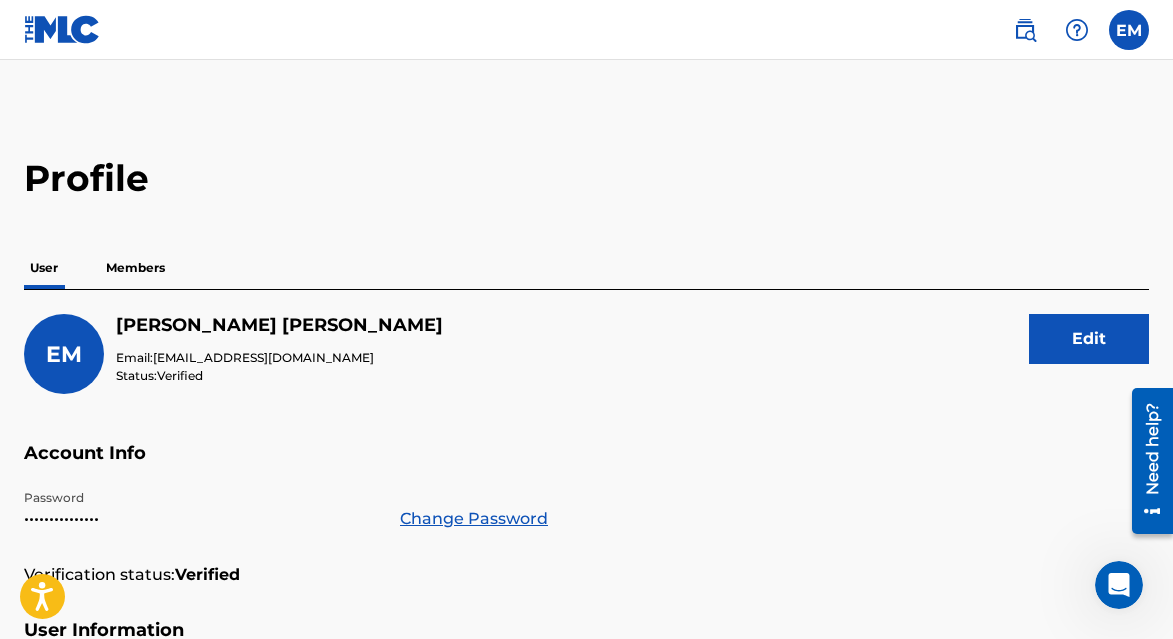 click on "Members" at bounding box center [135, 268] 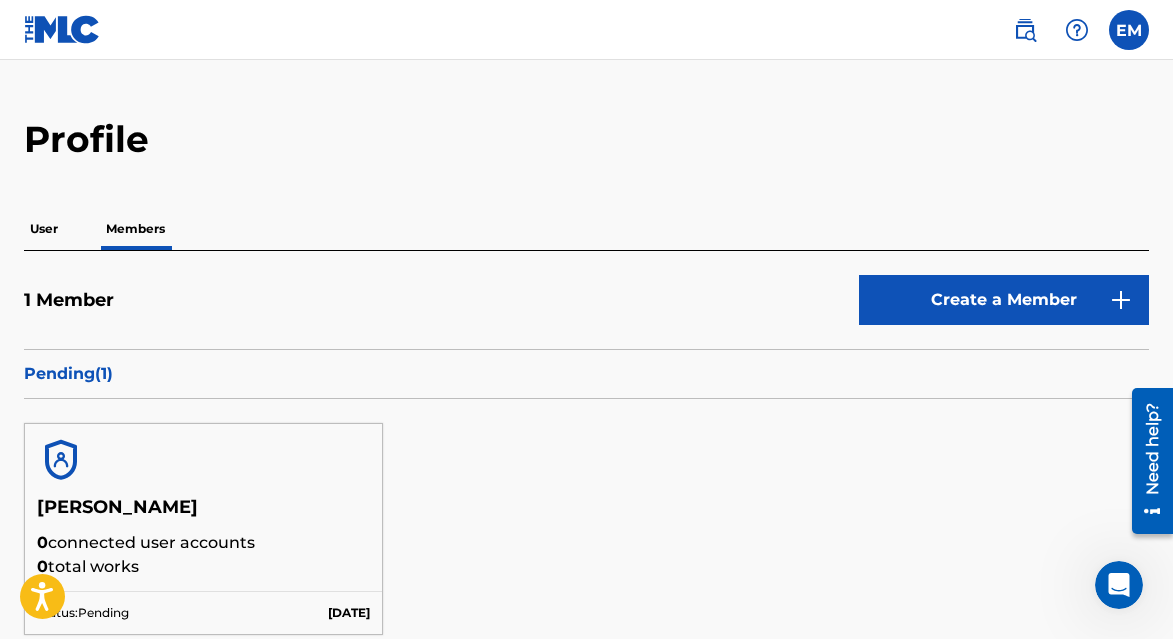 scroll, scrollTop: 40, scrollLeft: 0, axis: vertical 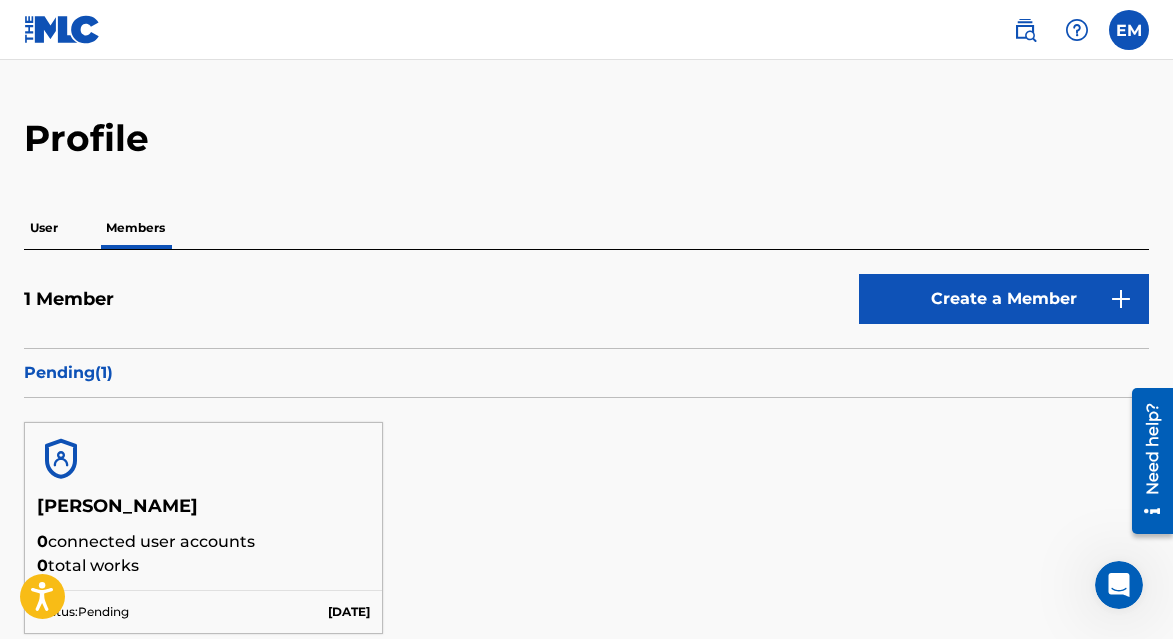 click on "User" at bounding box center [44, 228] 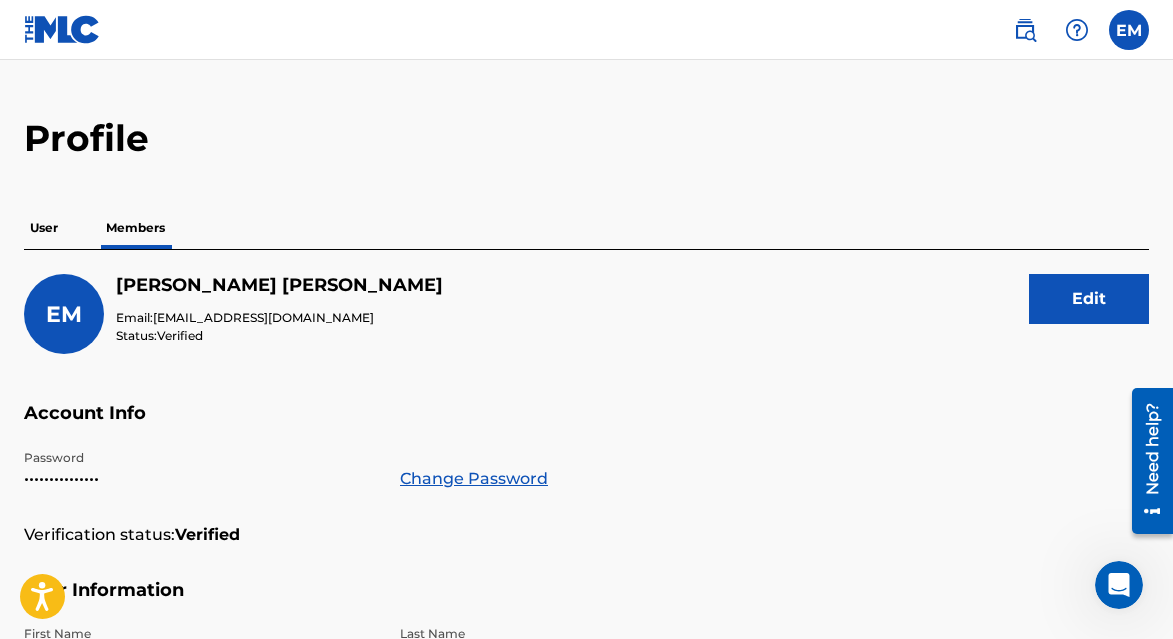 scroll, scrollTop: 0, scrollLeft: 0, axis: both 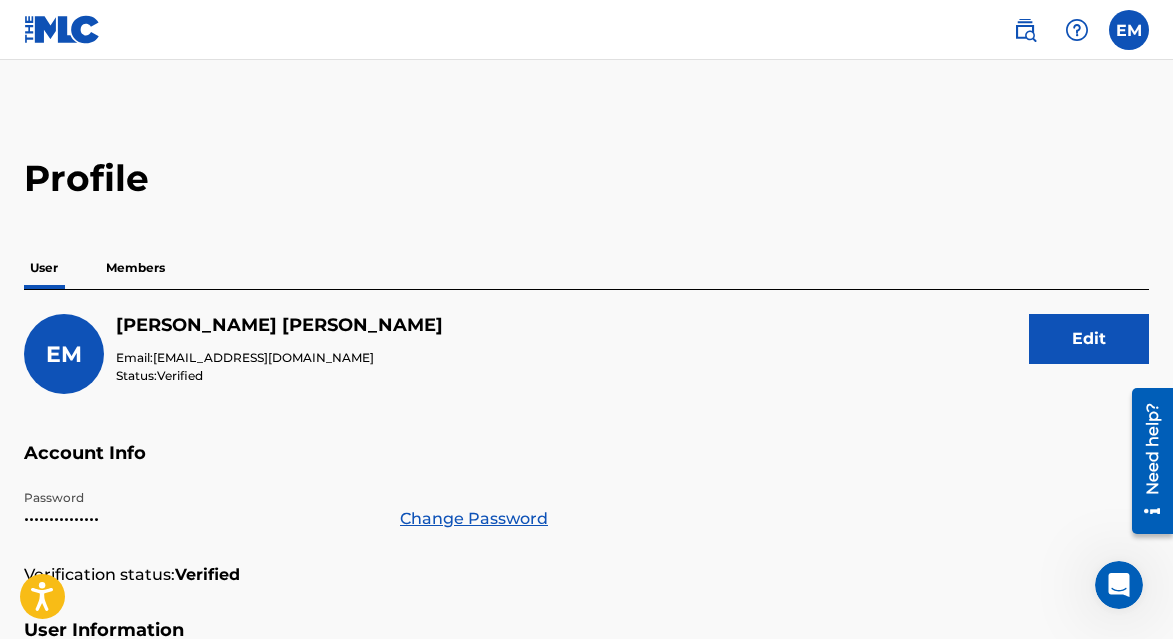 click on "Members" at bounding box center [135, 268] 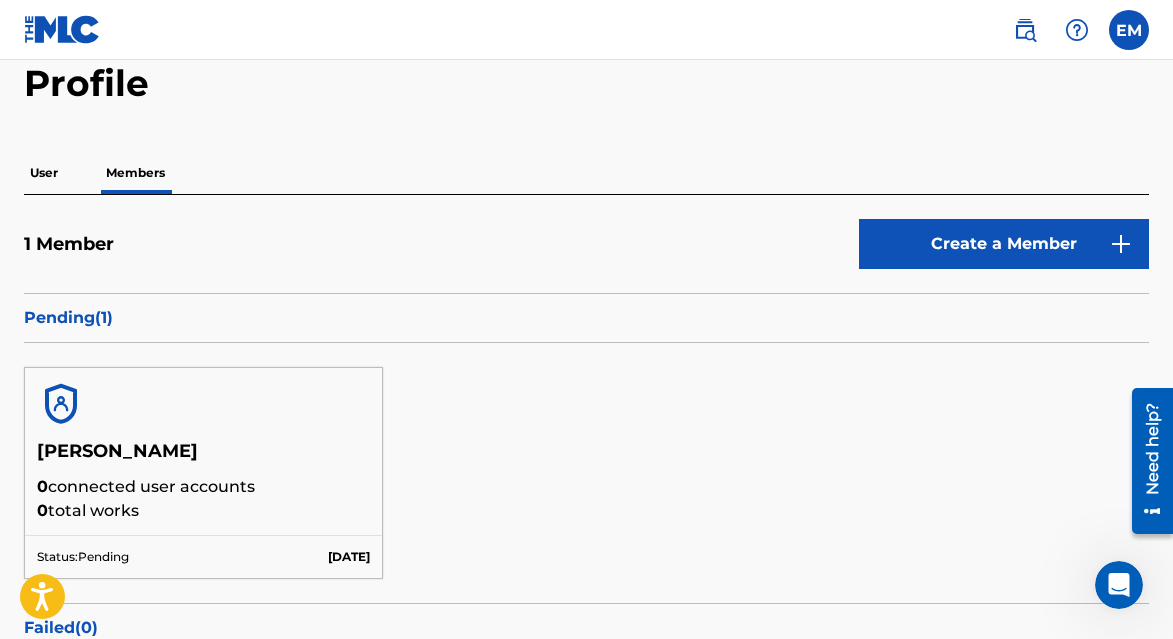 scroll, scrollTop: 93, scrollLeft: 0, axis: vertical 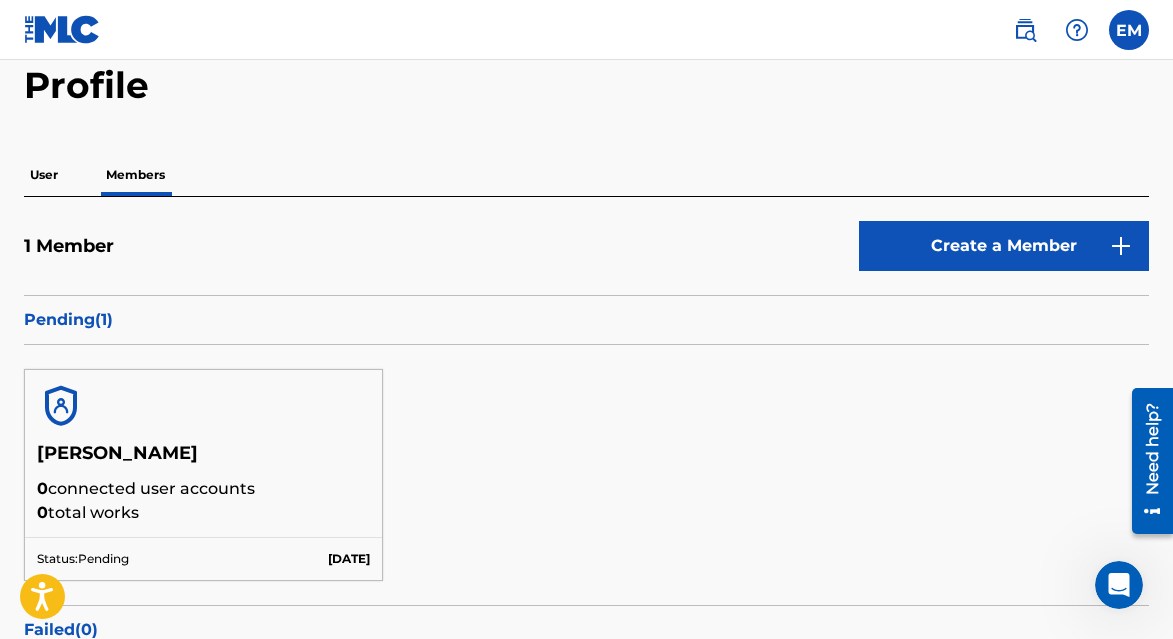 click on "User" at bounding box center [44, 175] 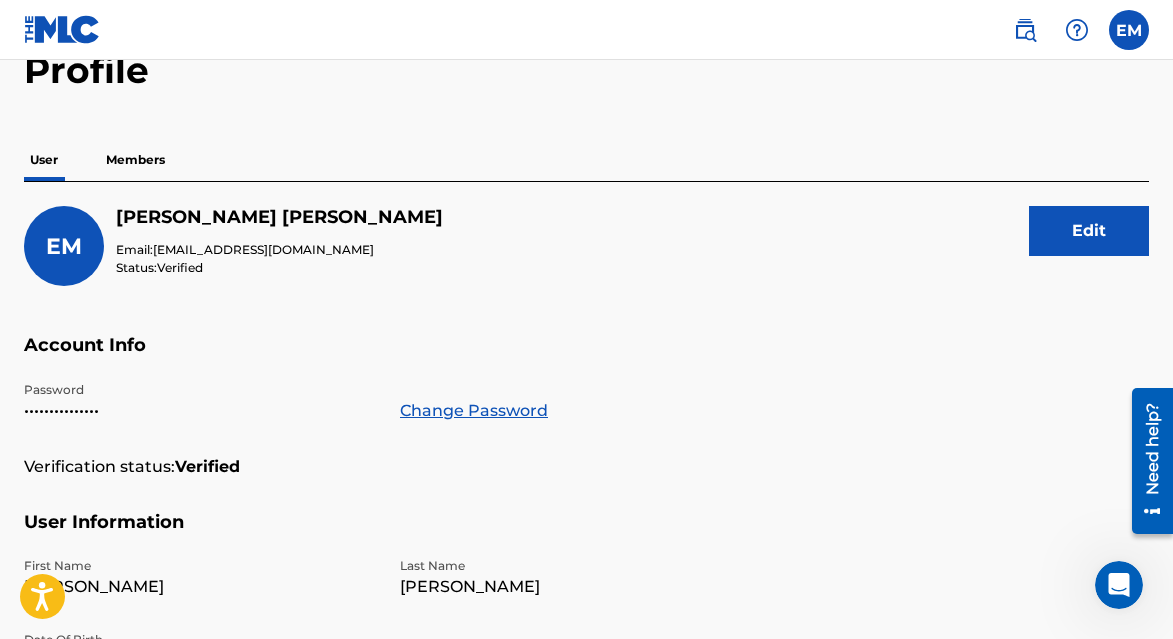 scroll, scrollTop: 0, scrollLeft: 0, axis: both 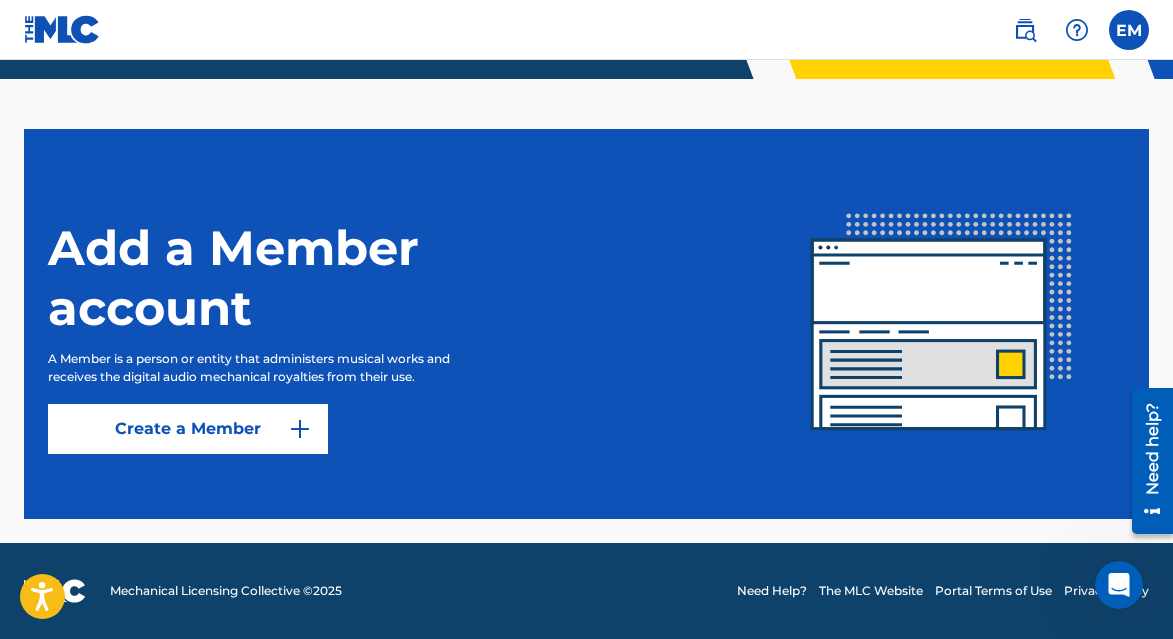 click at bounding box center [1025, 30] 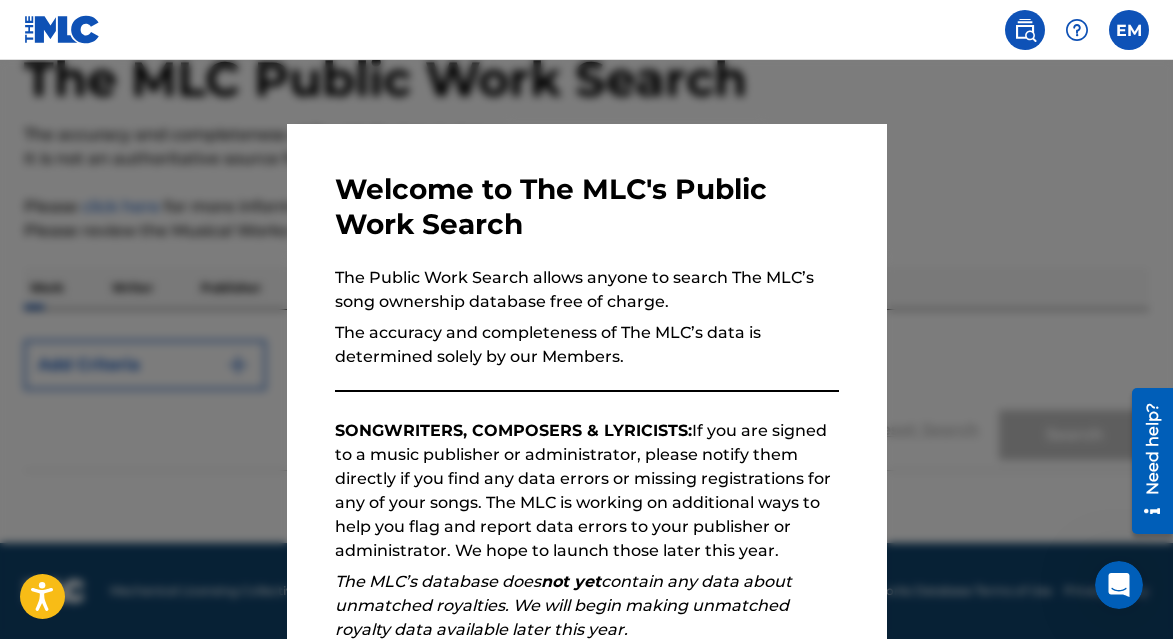 scroll, scrollTop: 0, scrollLeft: 0, axis: both 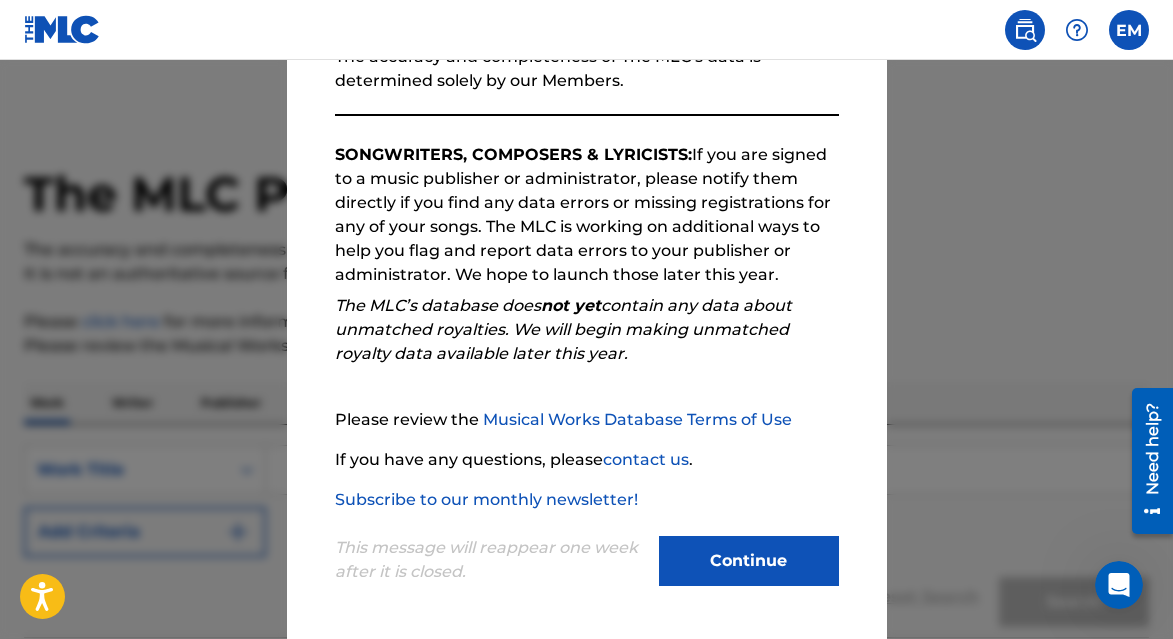 click at bounding box center (586, 379) 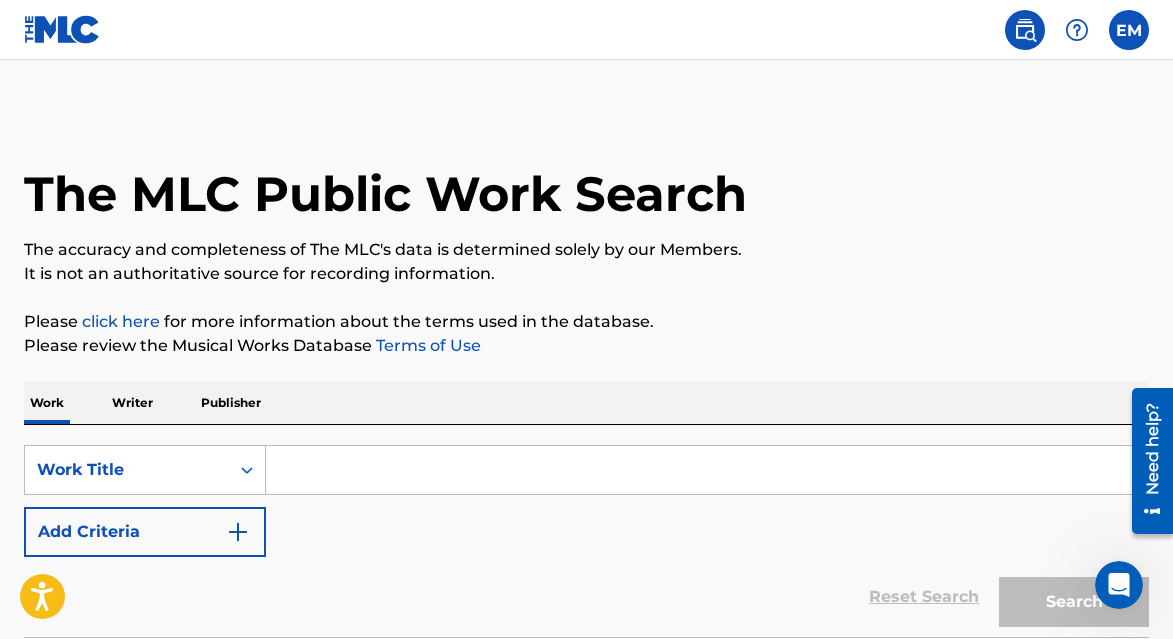 click at bounding box center (1129, 30) 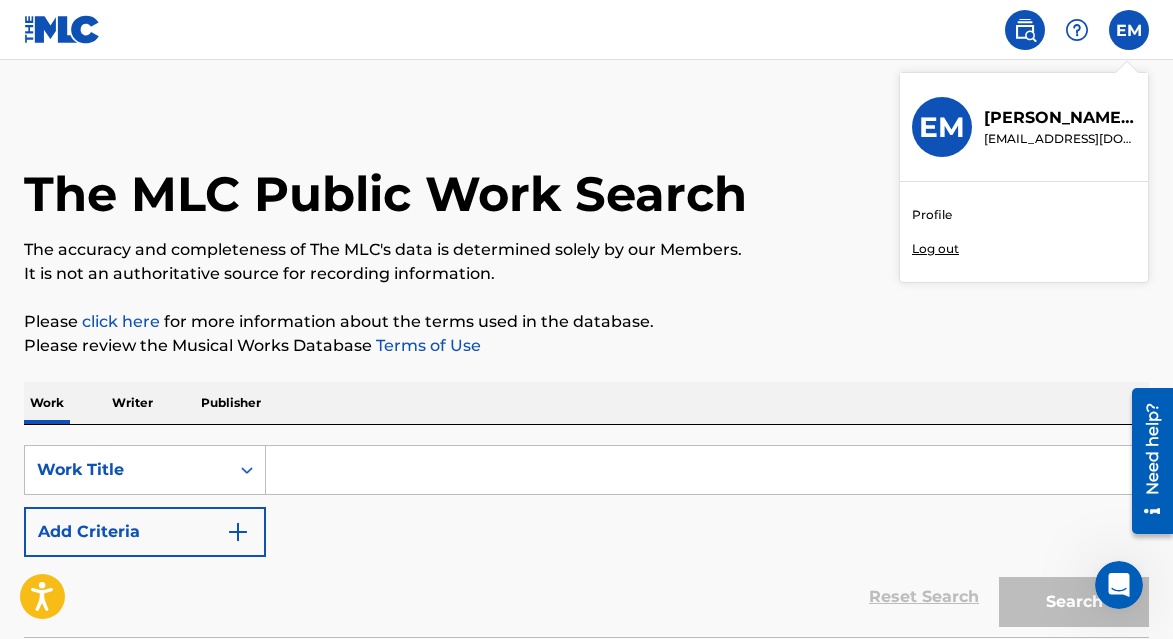 click on "Profile" at bounding box center (932, 215) 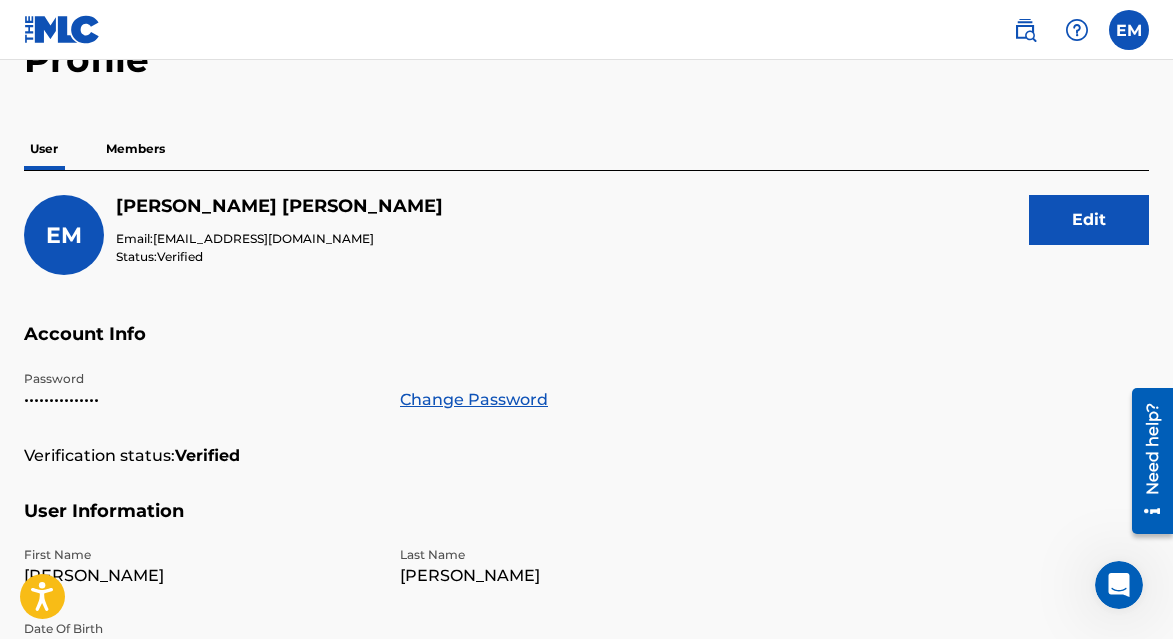 scroll, scrollTop: 0, scrollLeft: 0, axis: both 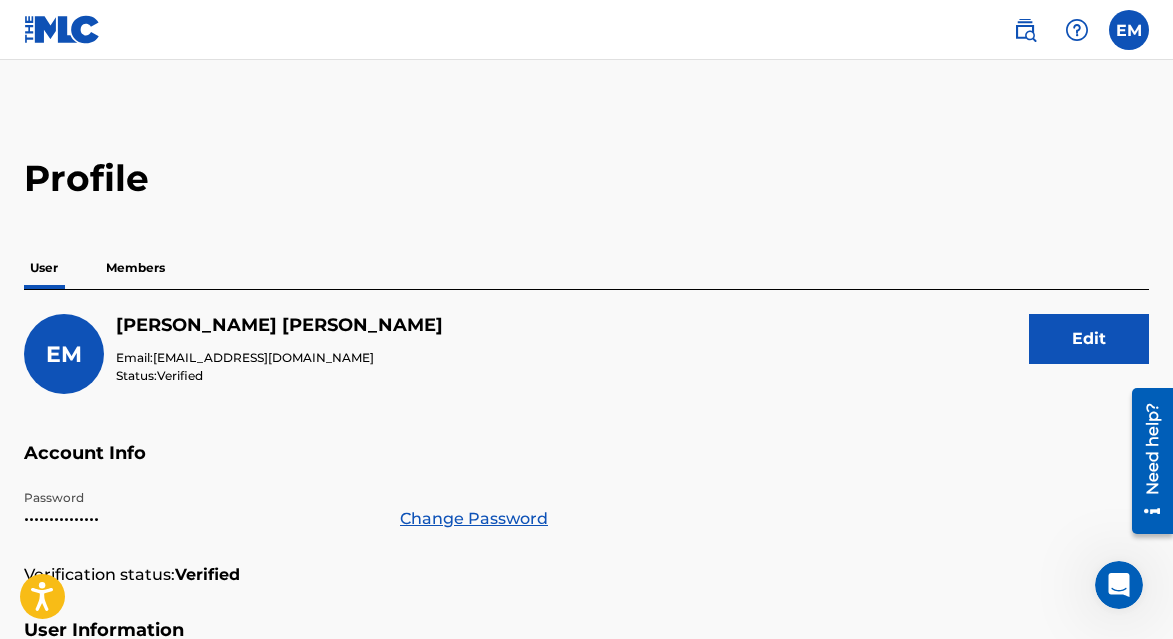click at bounding box center [1025, 30] 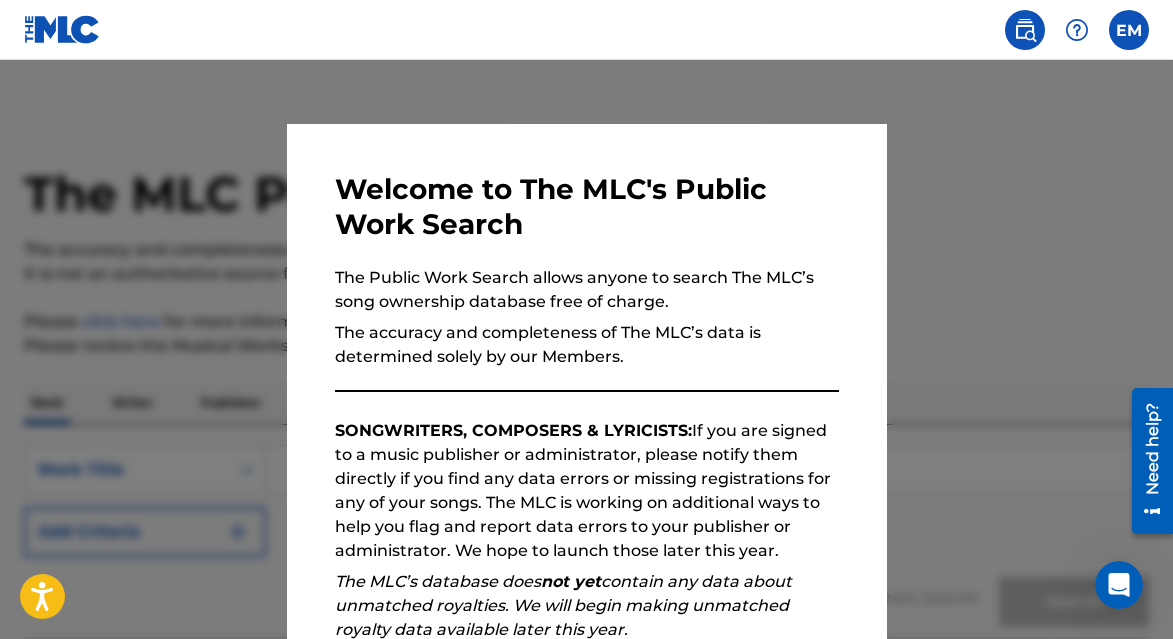 scroll, scrollTop: 277, scrollLeft: 0, axis: vertical 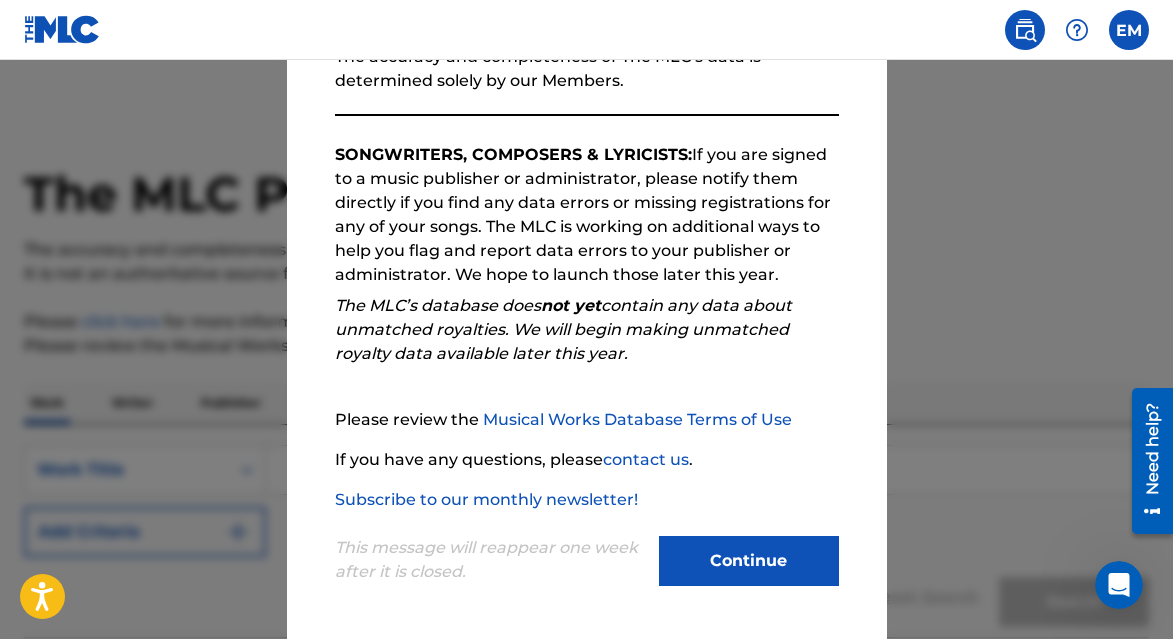 click on "Continue" at bounding box center (749, 561) 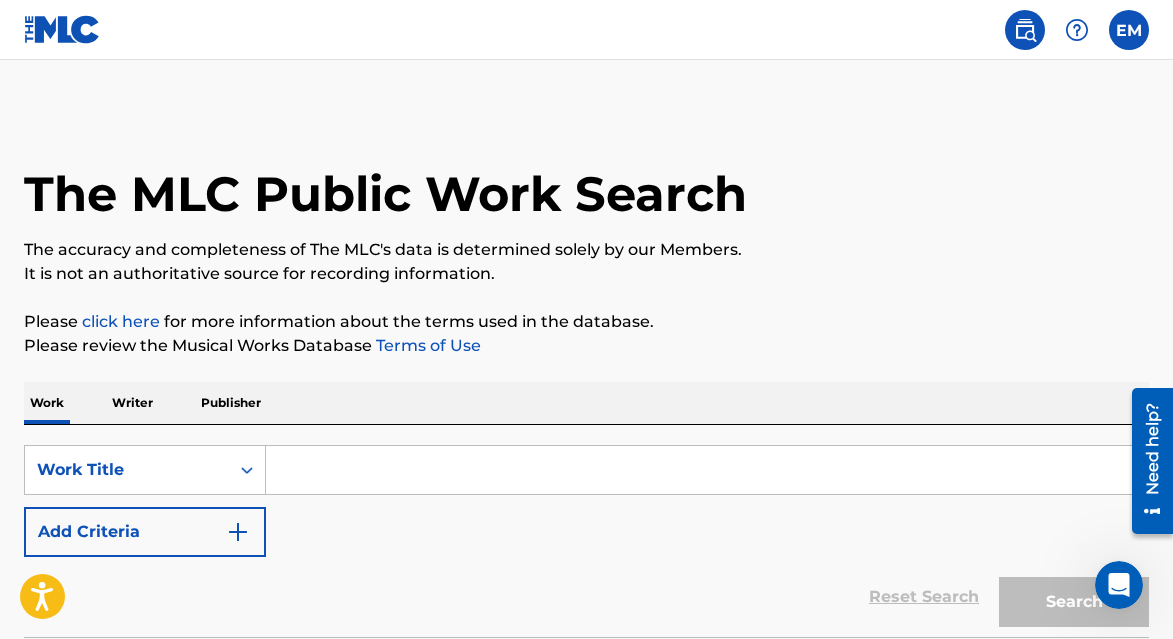 scroll, scrollTop: 167, scrollLeft: 0, axis: vertical 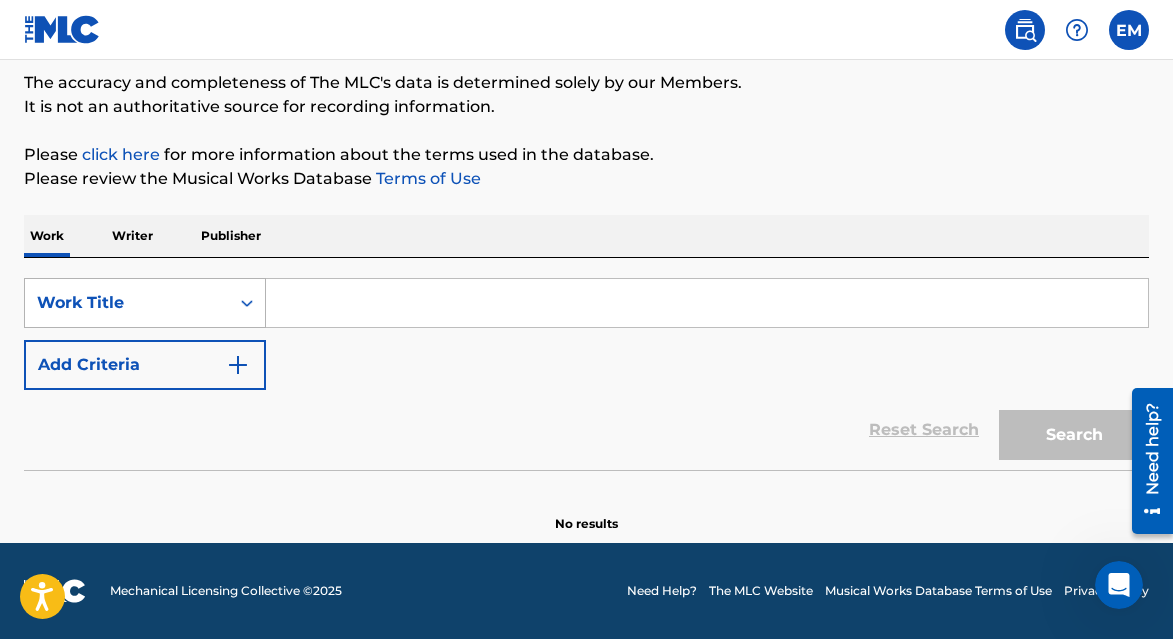 click on "Work Title" at bounding box center [127, 303] 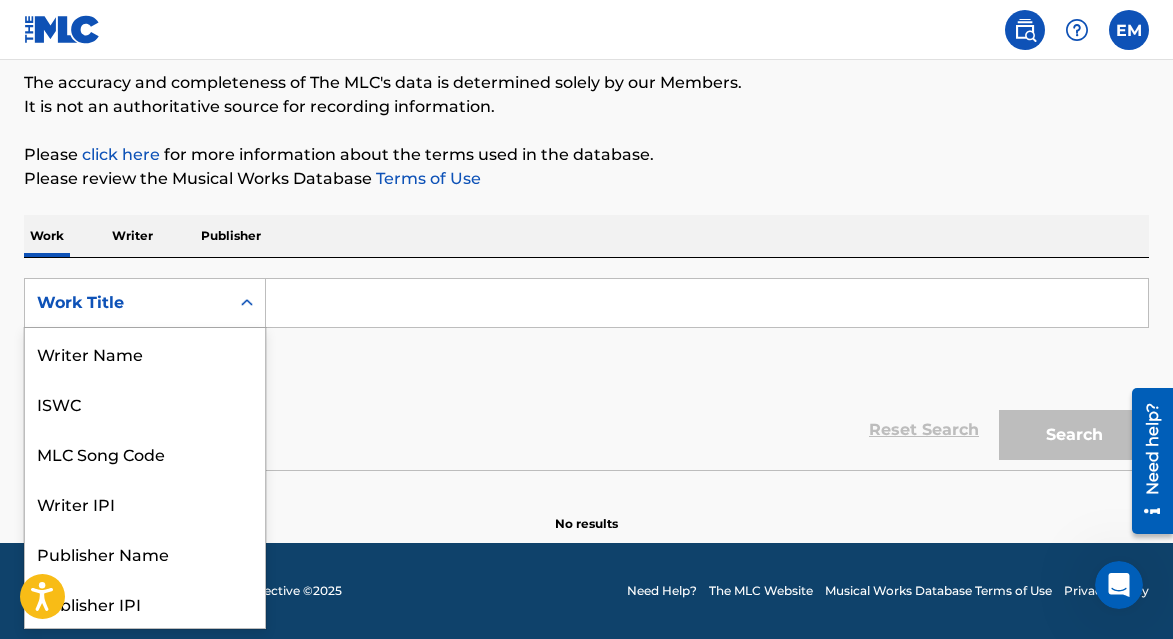 scroll, scrollTop: 100, scrollLeft: 0, axis: vertical 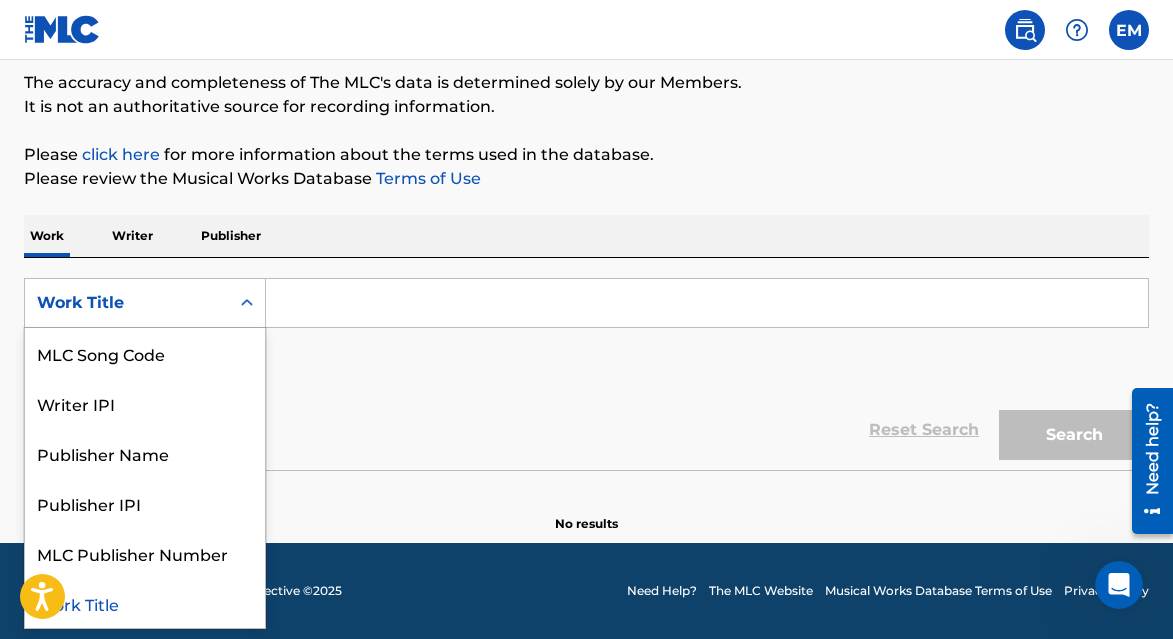 click on "Work Title" at bounding box center (145, 603) 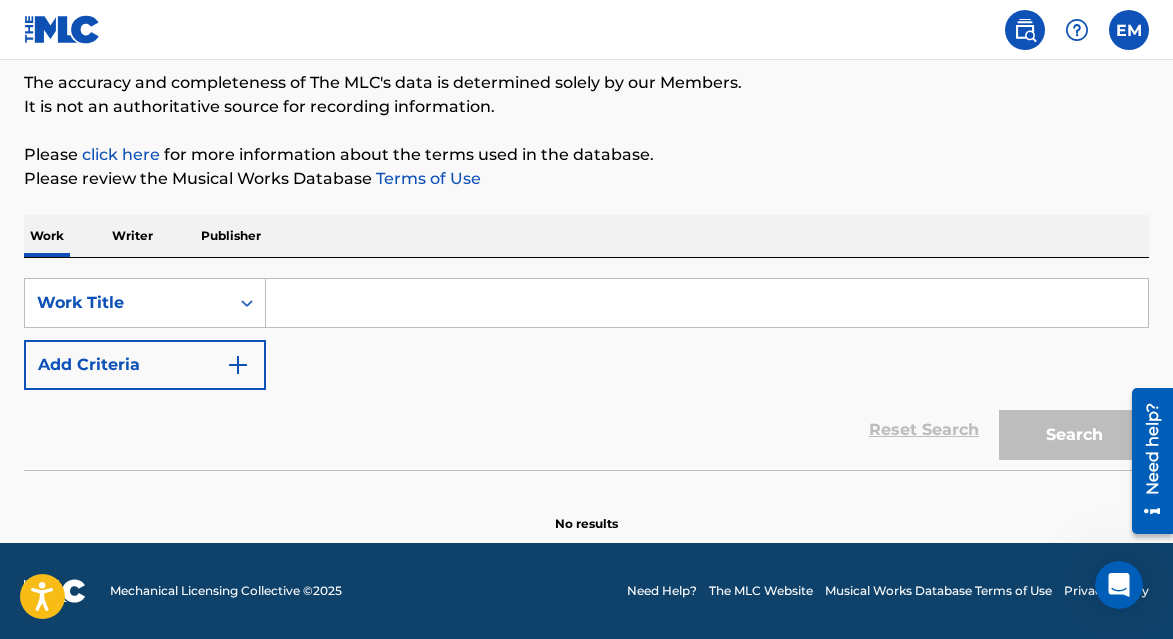 click at bounding box center (707, 303) 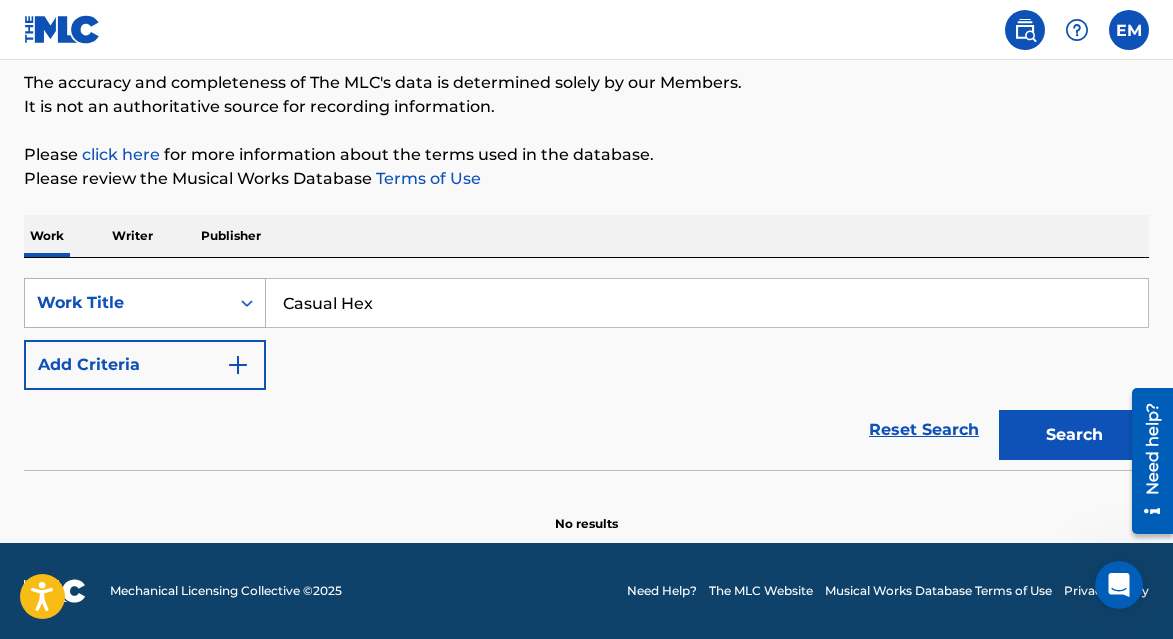 type on "Casual Hex" 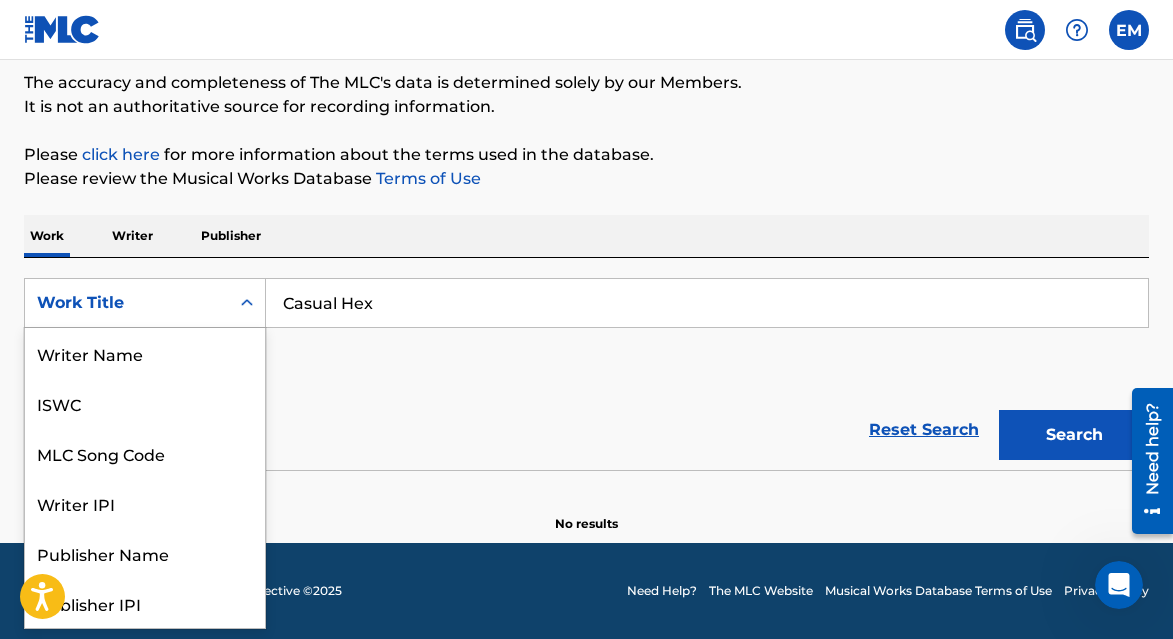 scroll, scrollTop: 100, scrollLeft: 0, axis: vertical 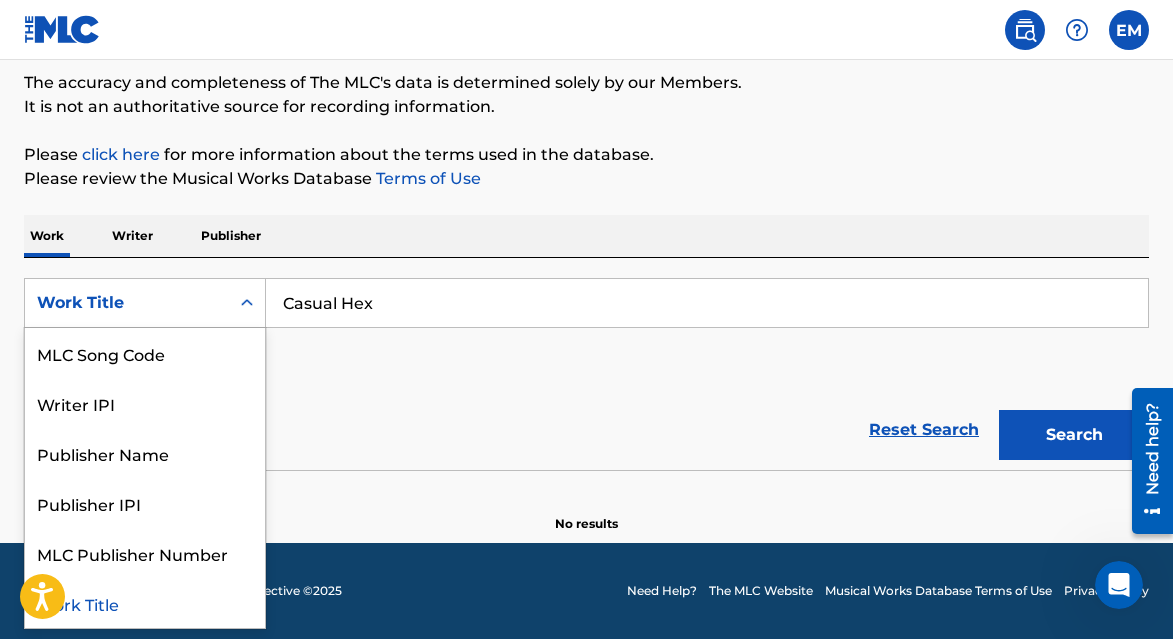 click at bounding box center [247, 303] 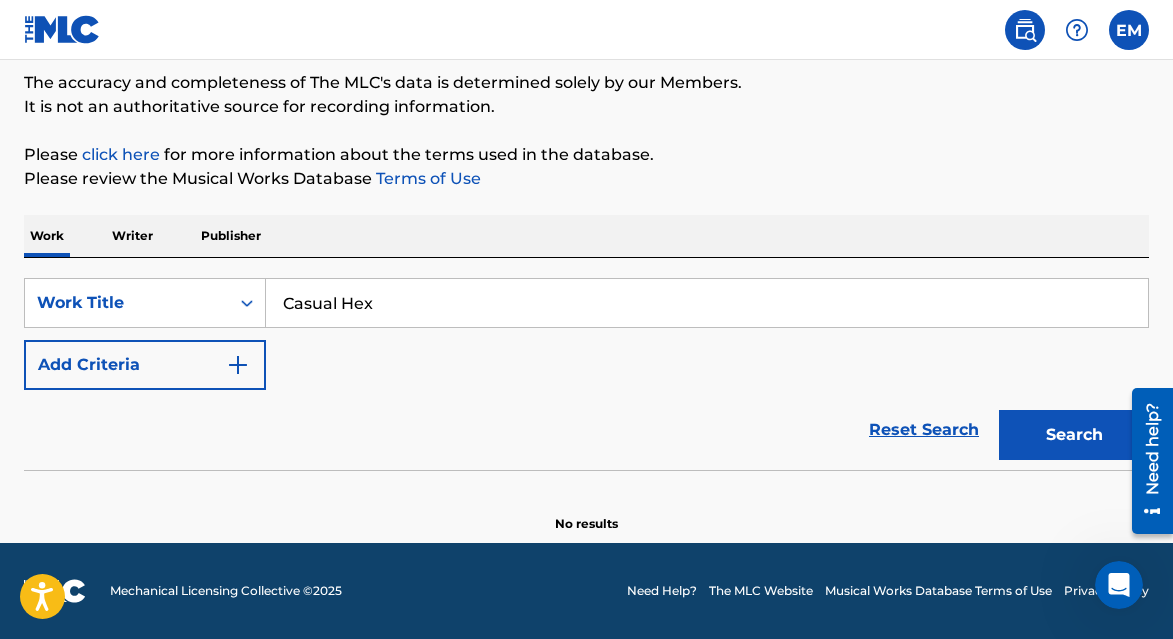 click on "Writer" at bounding box center (132, 236) 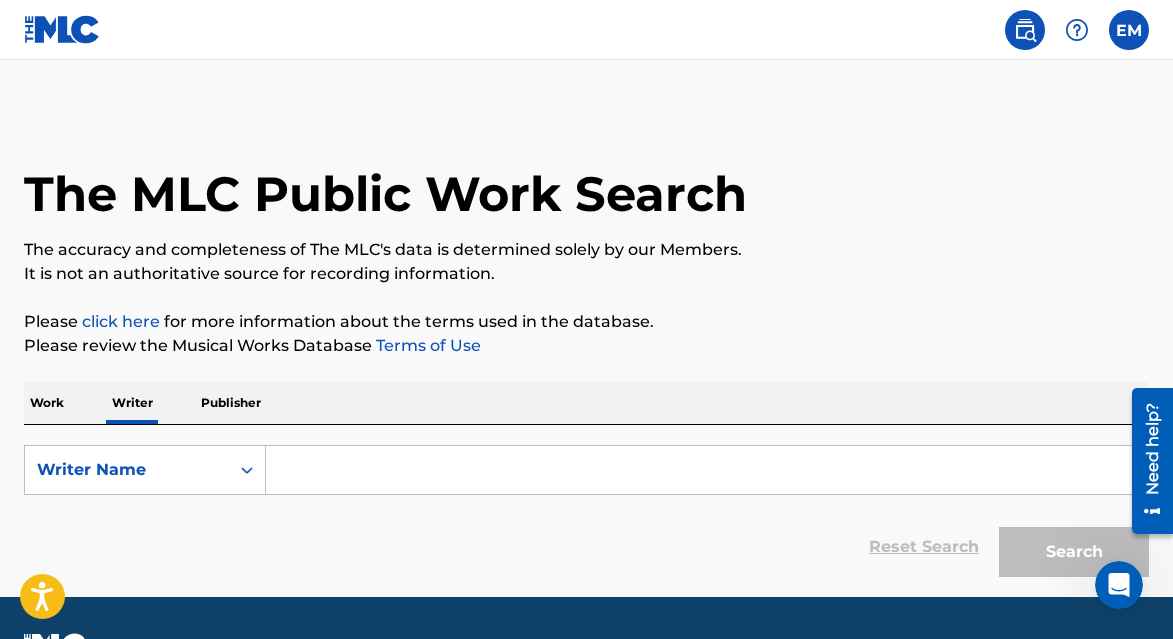 scroll, scrollTop: 54, scrollLeft: 0, axis: vertical 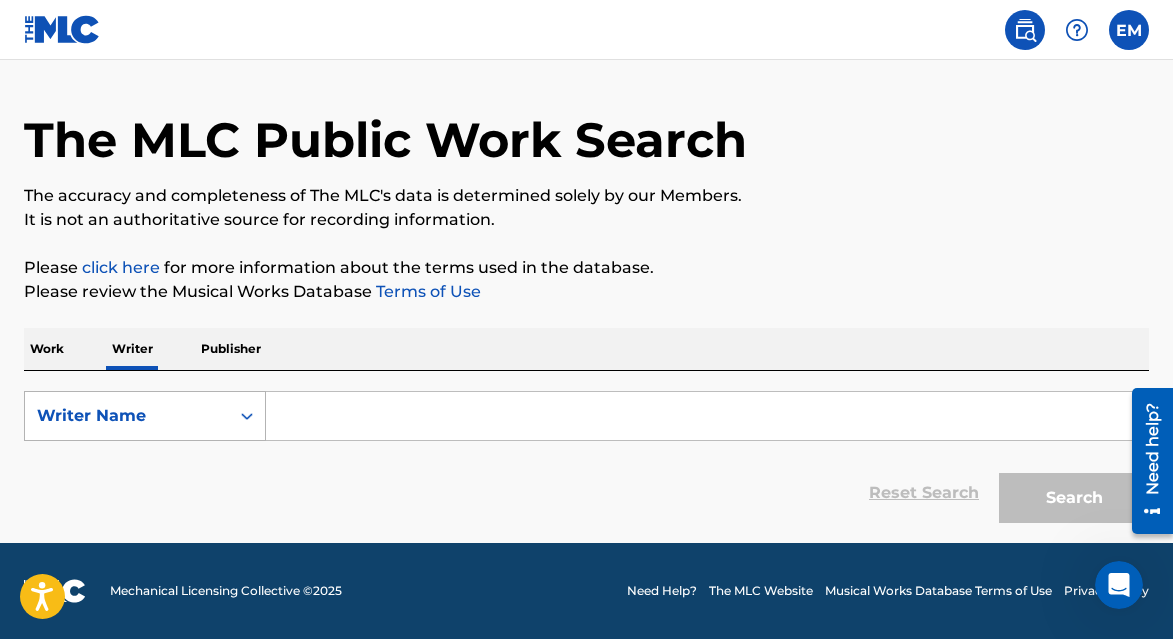 click on "Writer Name" at bounding box center [127, 416] 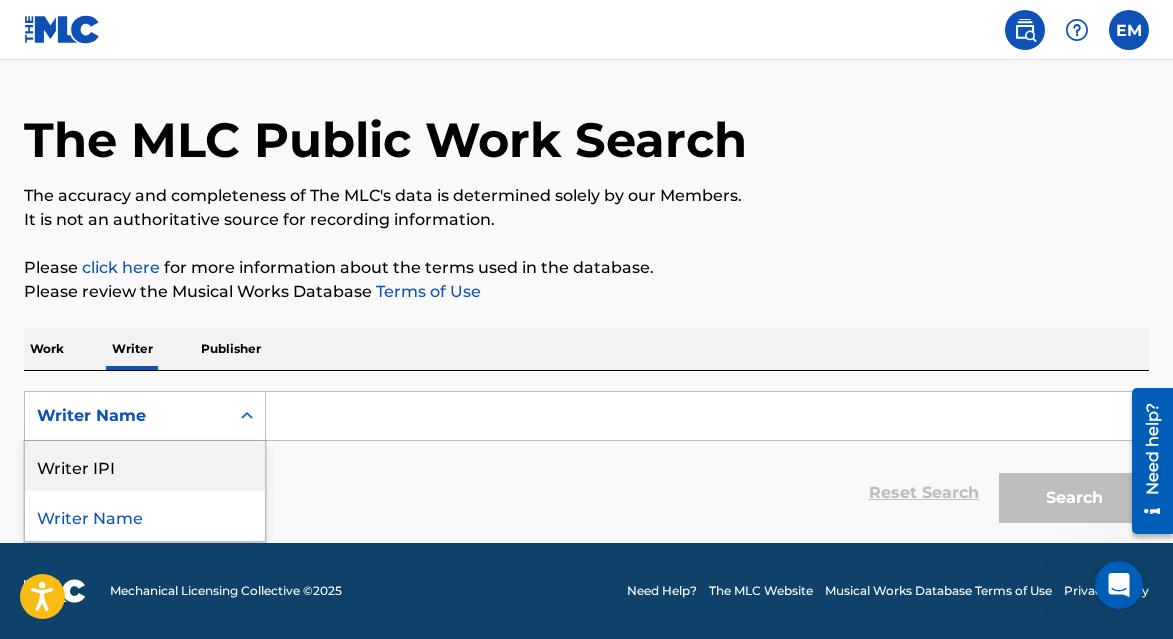 click on "Work" at bounding box center (47, 349) 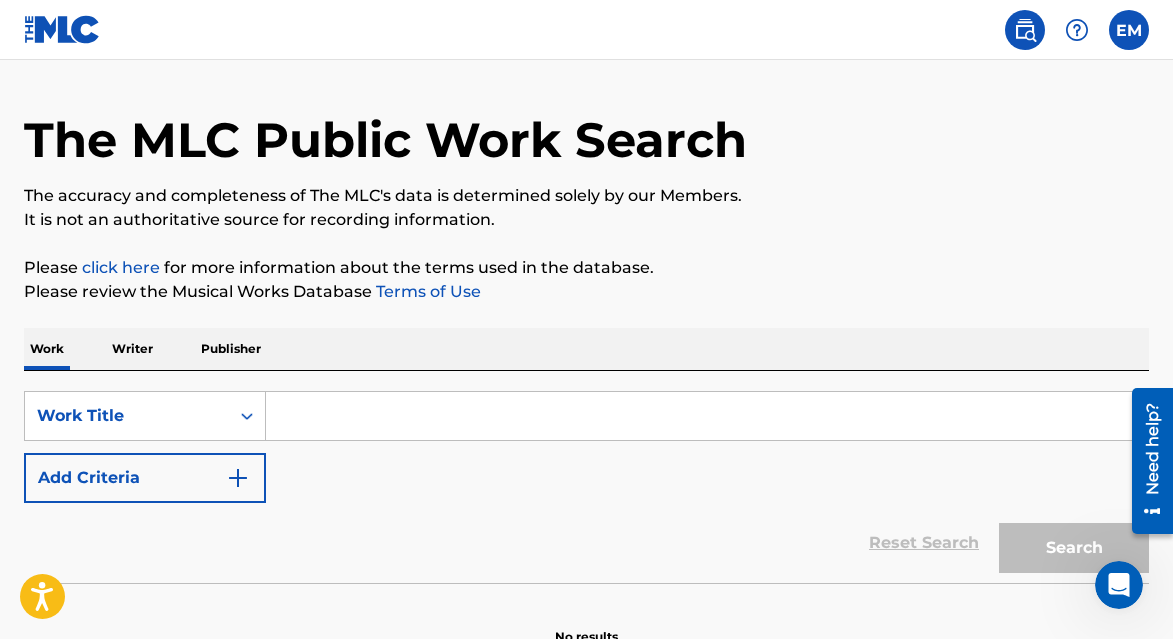 scroll, scrollTop: 0, scrollLeft: 0, axis: both 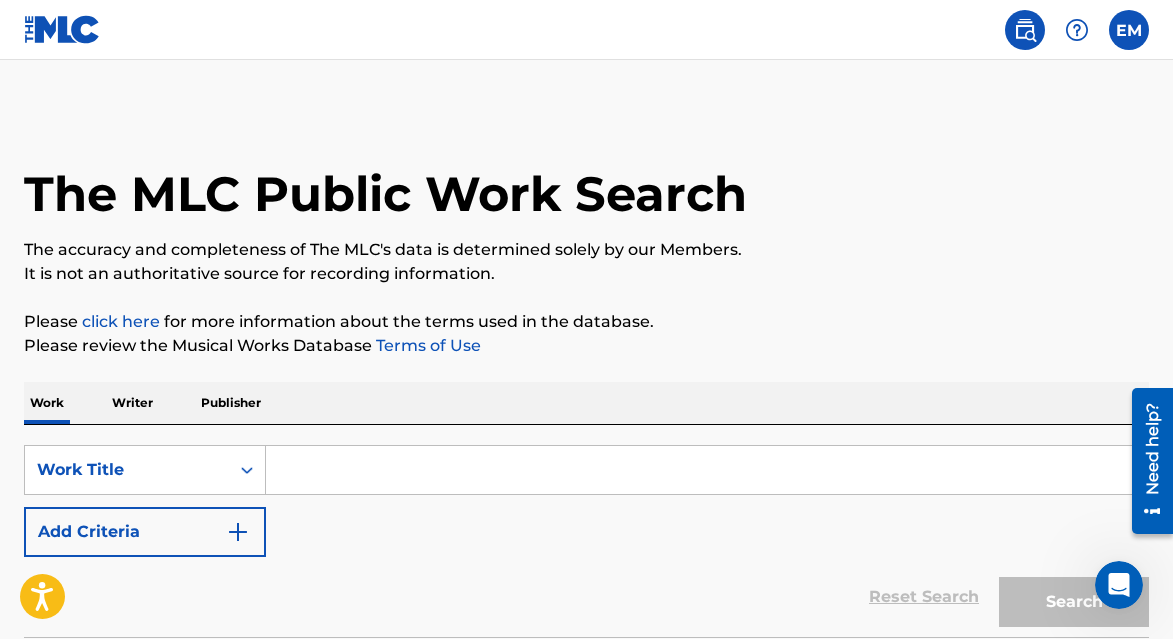 click at bounding box center [707, 470] 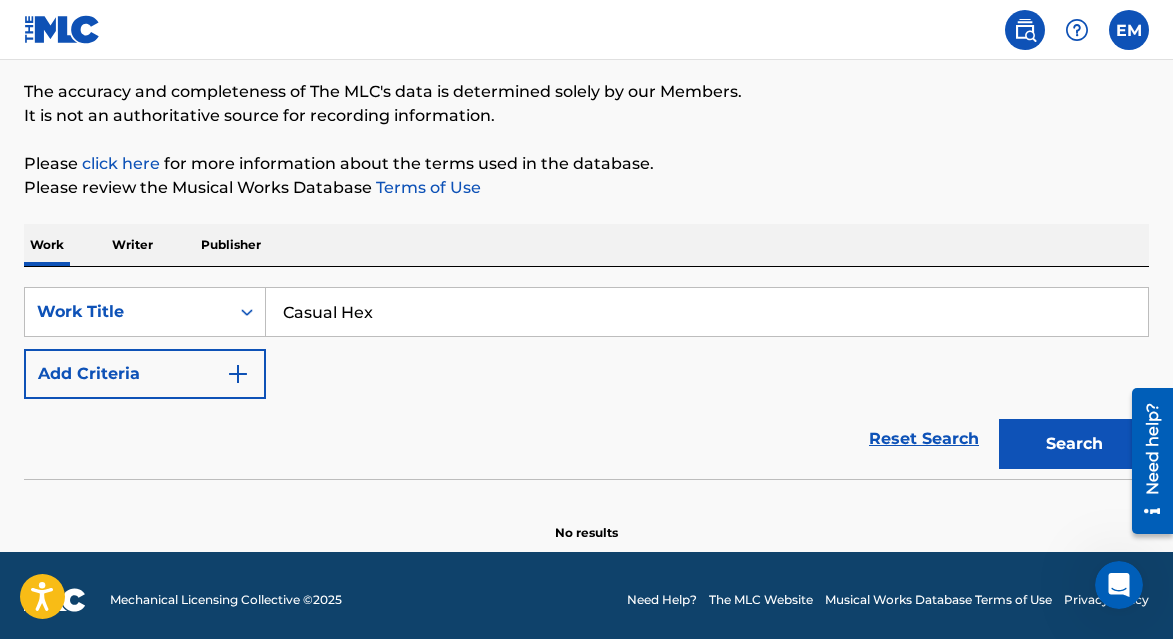 scroll, scrollTop: 167, scrollLeft: 0, axis: vertical 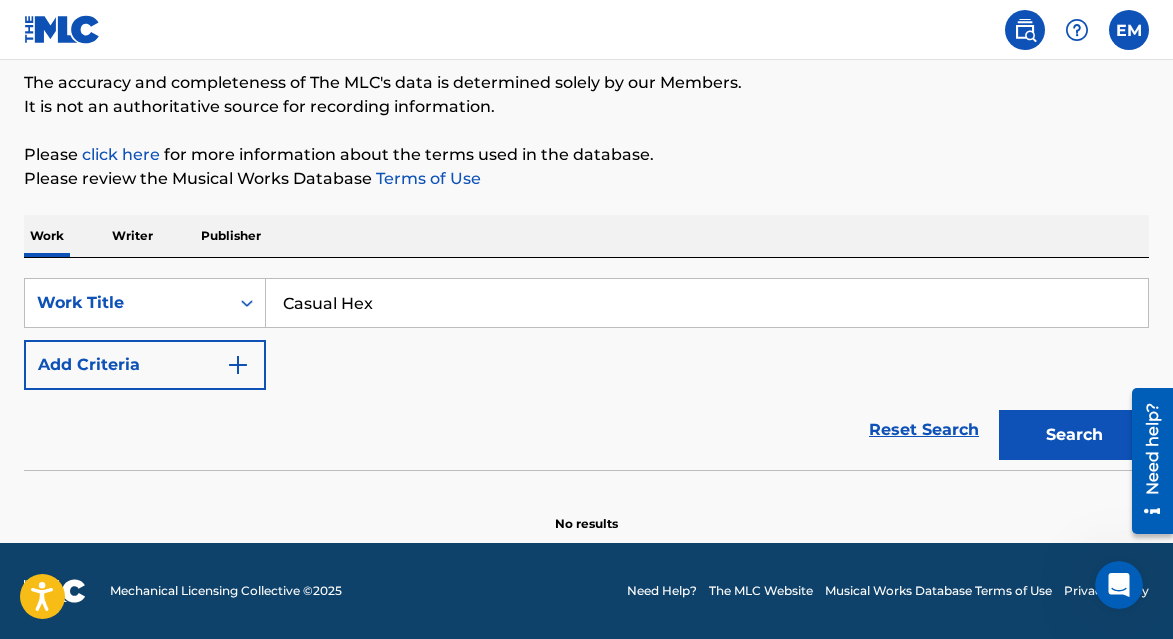 click on "Search" at bounding box center (1074, 435) 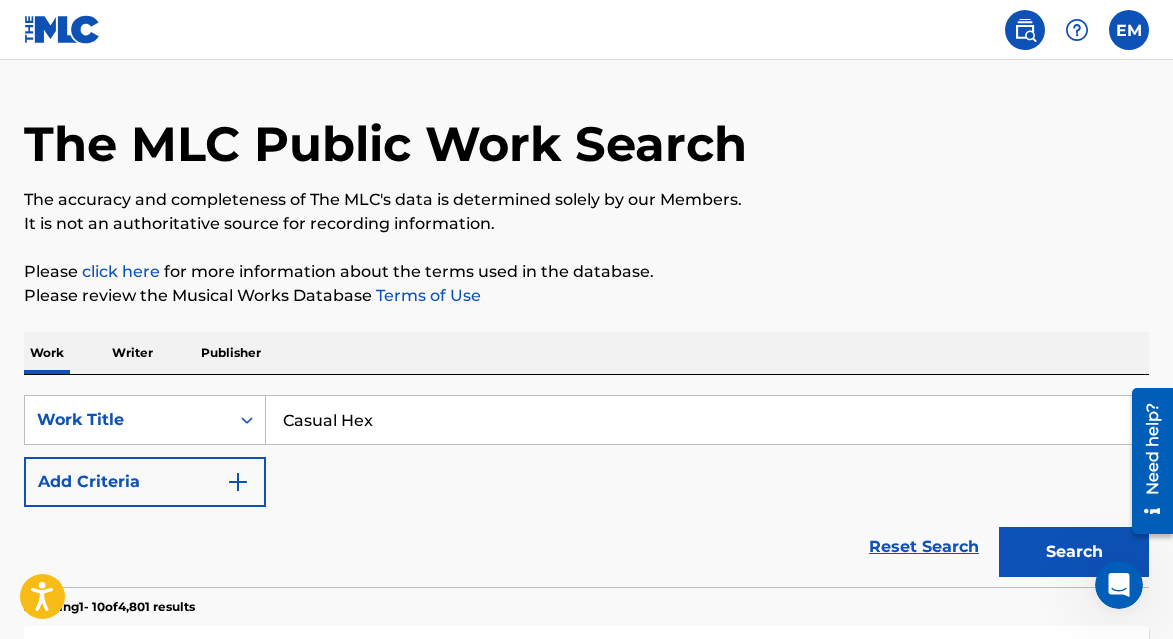 scroll, scrollTop: 0, scrollLeft: 0, axis: both 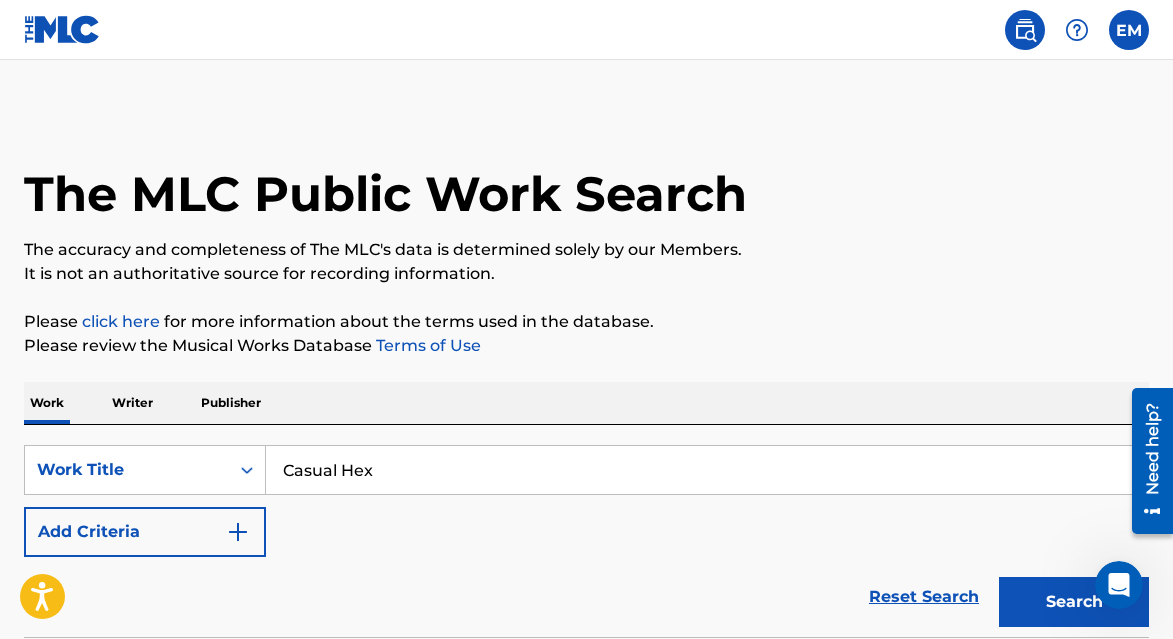 drag, startPoint x: 397, startPoint y: 478, endPoint x: 210, endPoint y: 471, distance: 187.13097 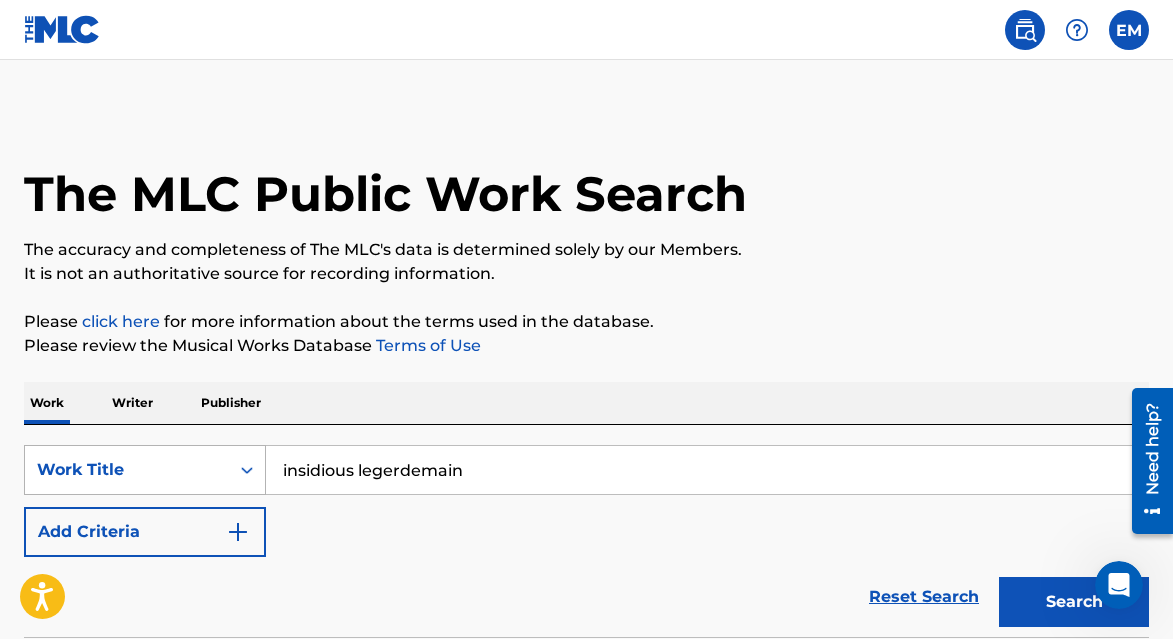 drag, startPoint x: 362, startPoint y: 474, endPoint x: 220, endPoint y: 461, distance: 142.59383 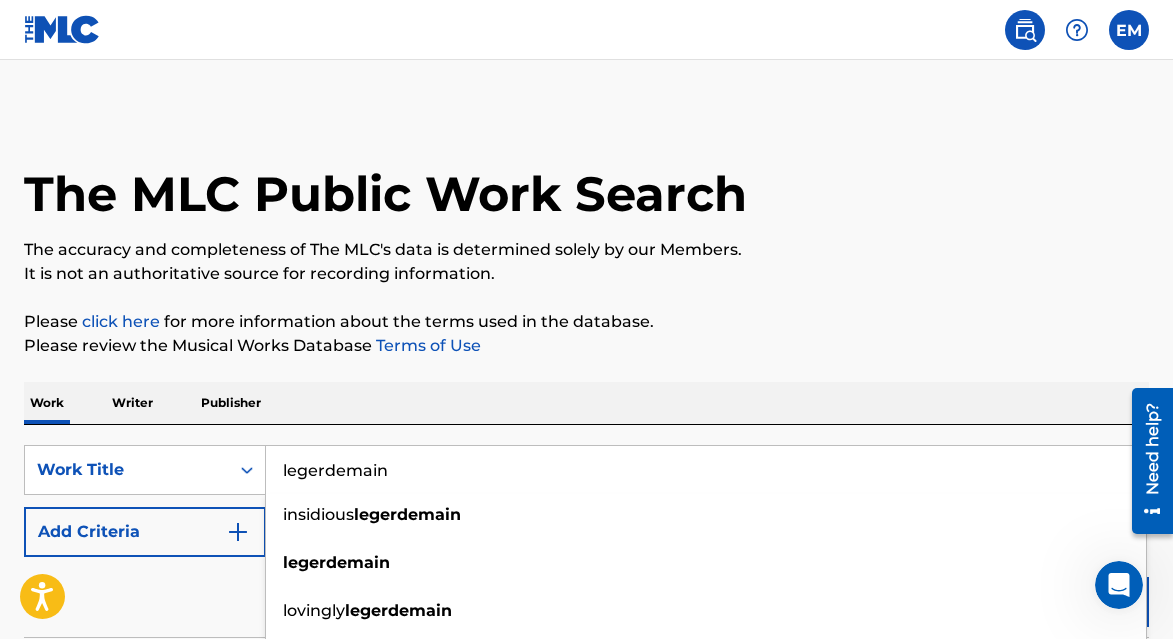 click on "Please   click here   for more information about the terms used in the database." at bounding box center (586, 322) 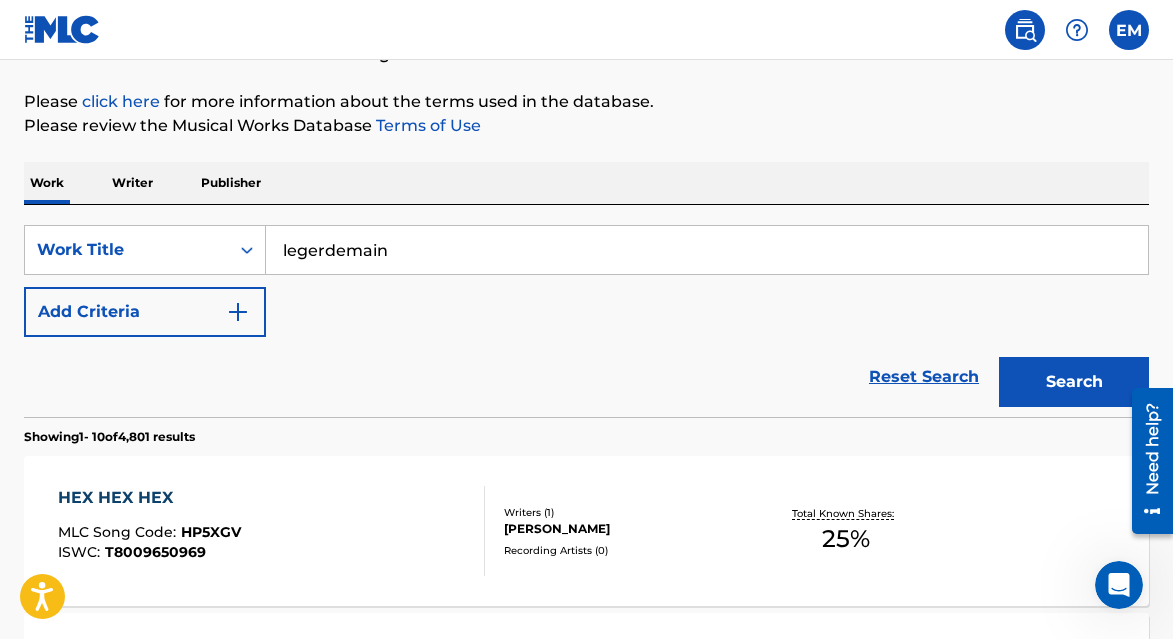 scroll, scrollTop: 222, scrollLeft: 0, axis: vertical 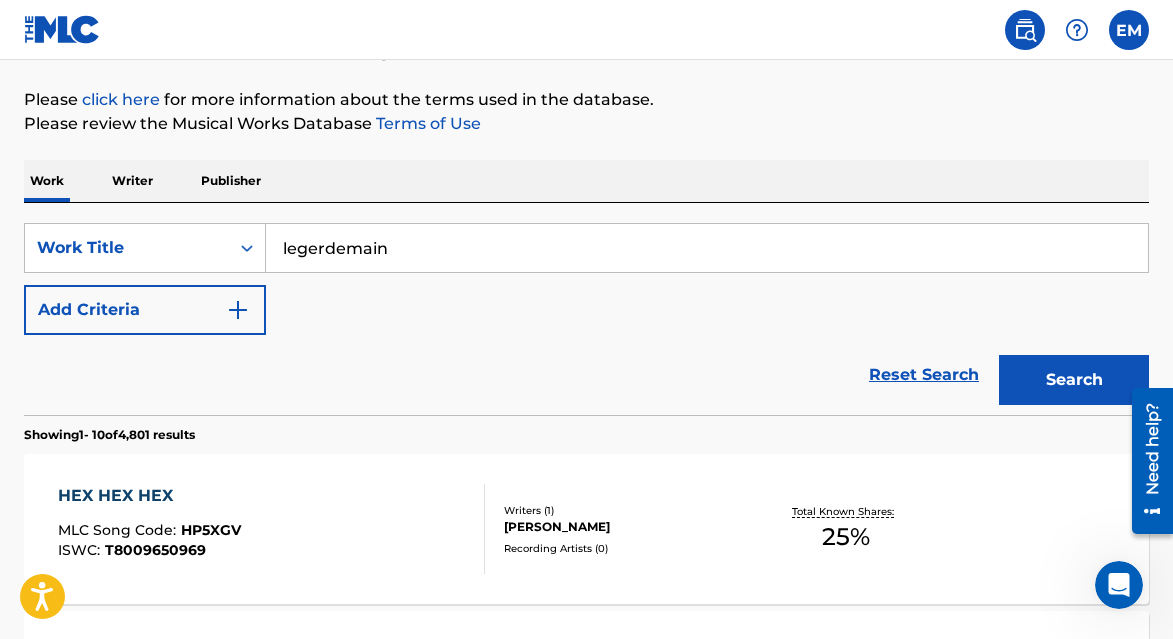 click on "Search" at bounding box center [1074, 380] 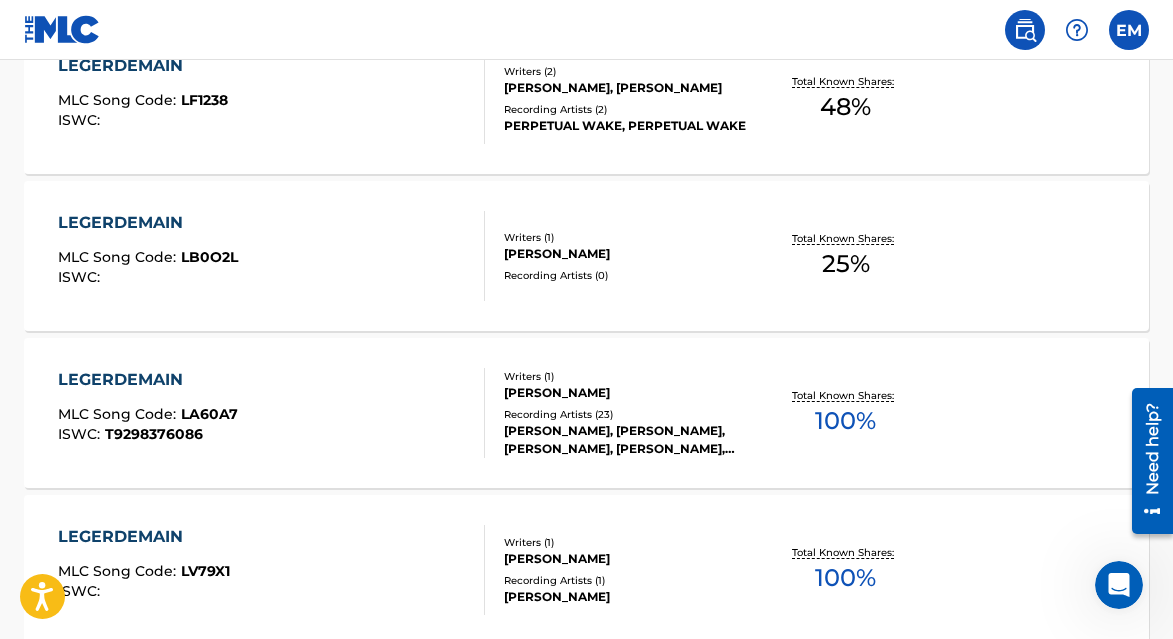 scroll, scrollTop: 0, scrollLeft: 0, axis: both 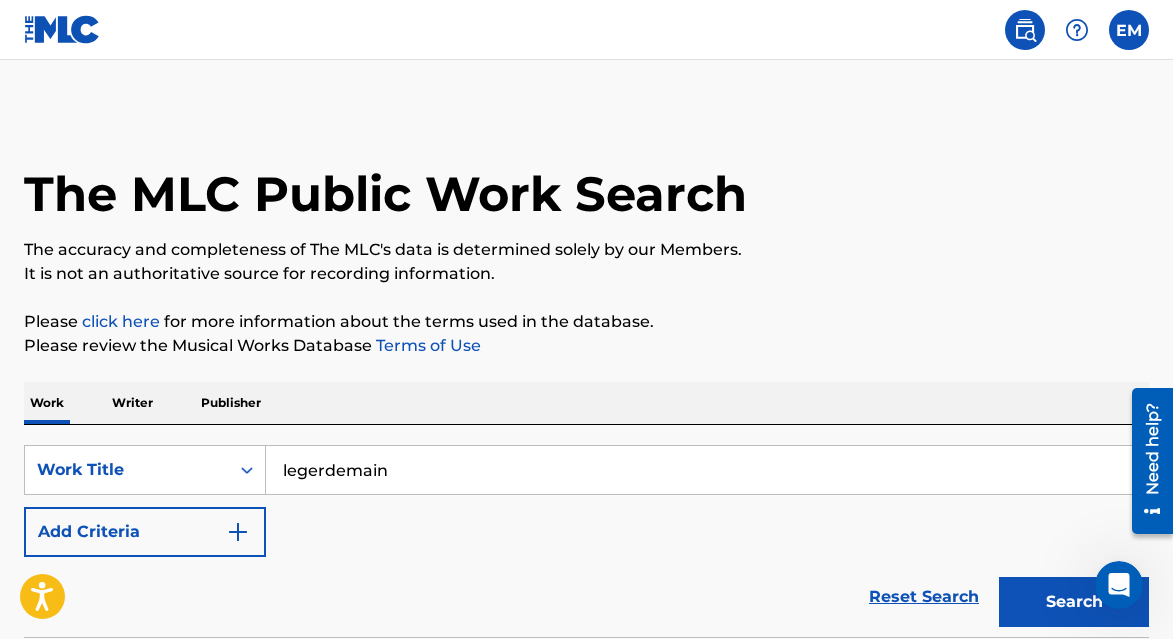 drag, startPoint x: 386, startPoint y: 469, endPoint x: 183, endPoint y: 466, distance: 203.02217 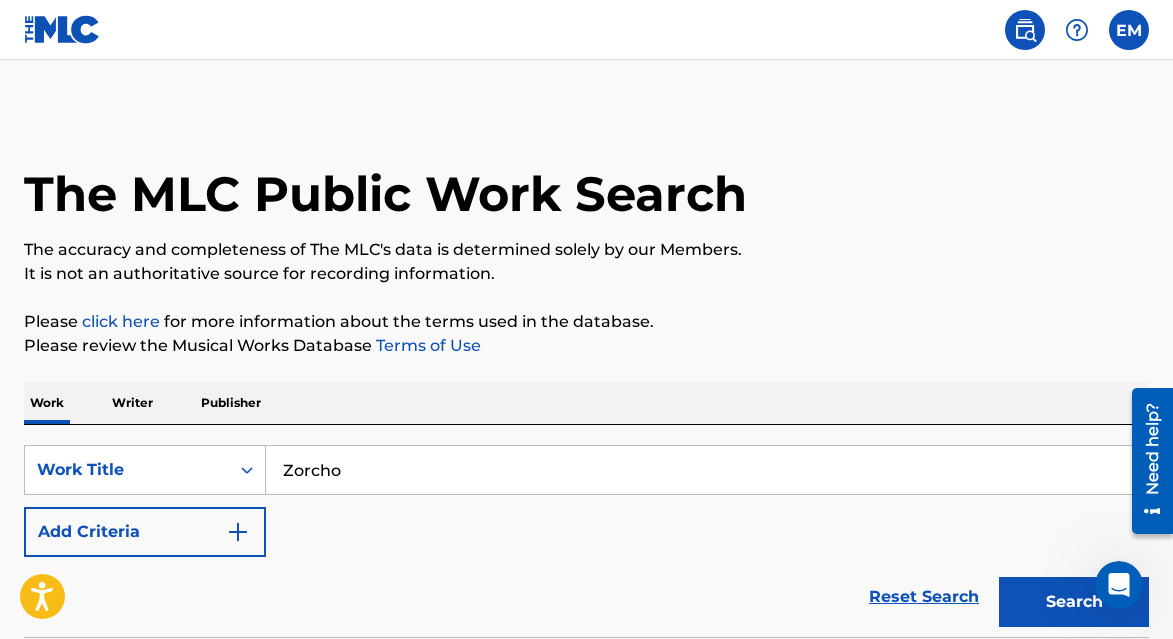type on "Zorcho" 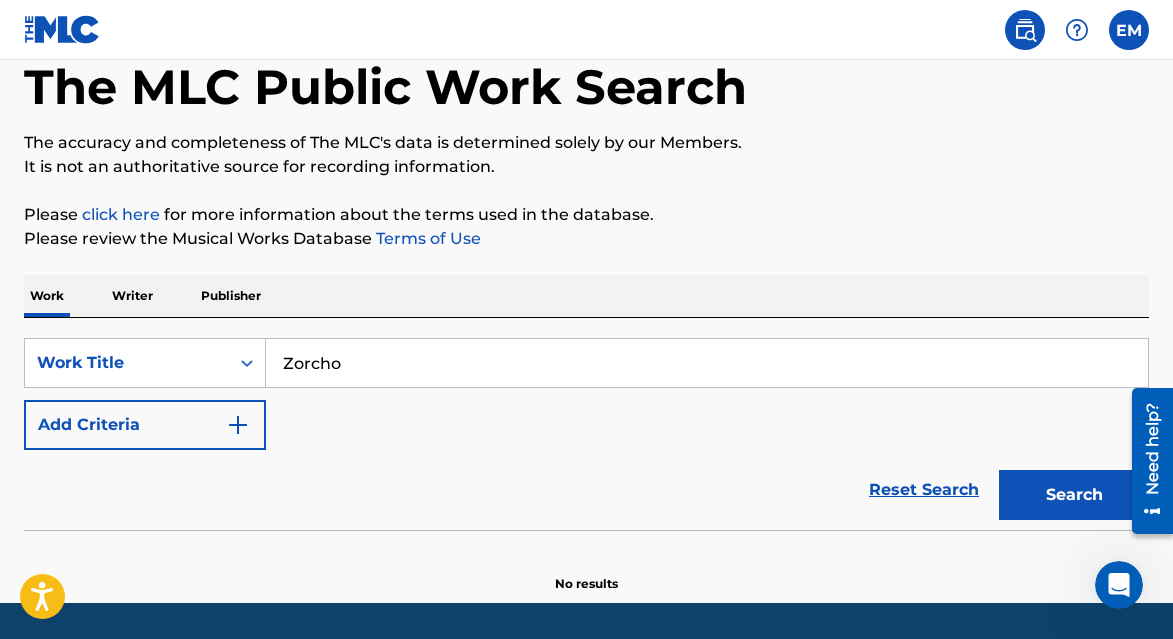 scroll, scrollTop: 167, scrollLeft: 0, axis: vertical 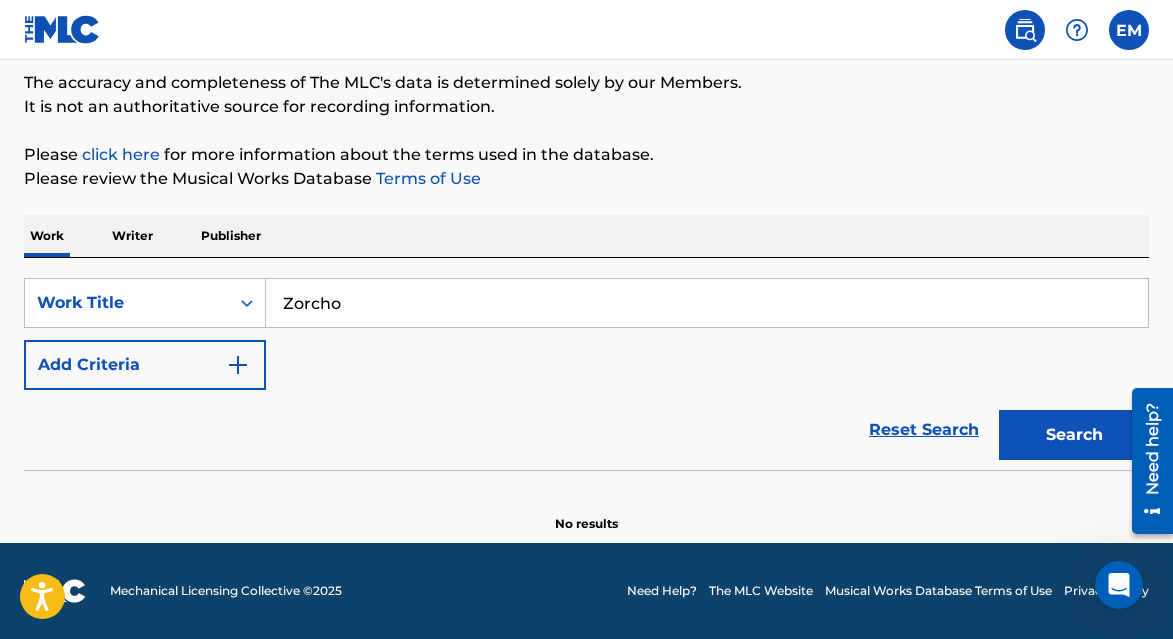 click on "Search" at bounding box center [1074, 435] 